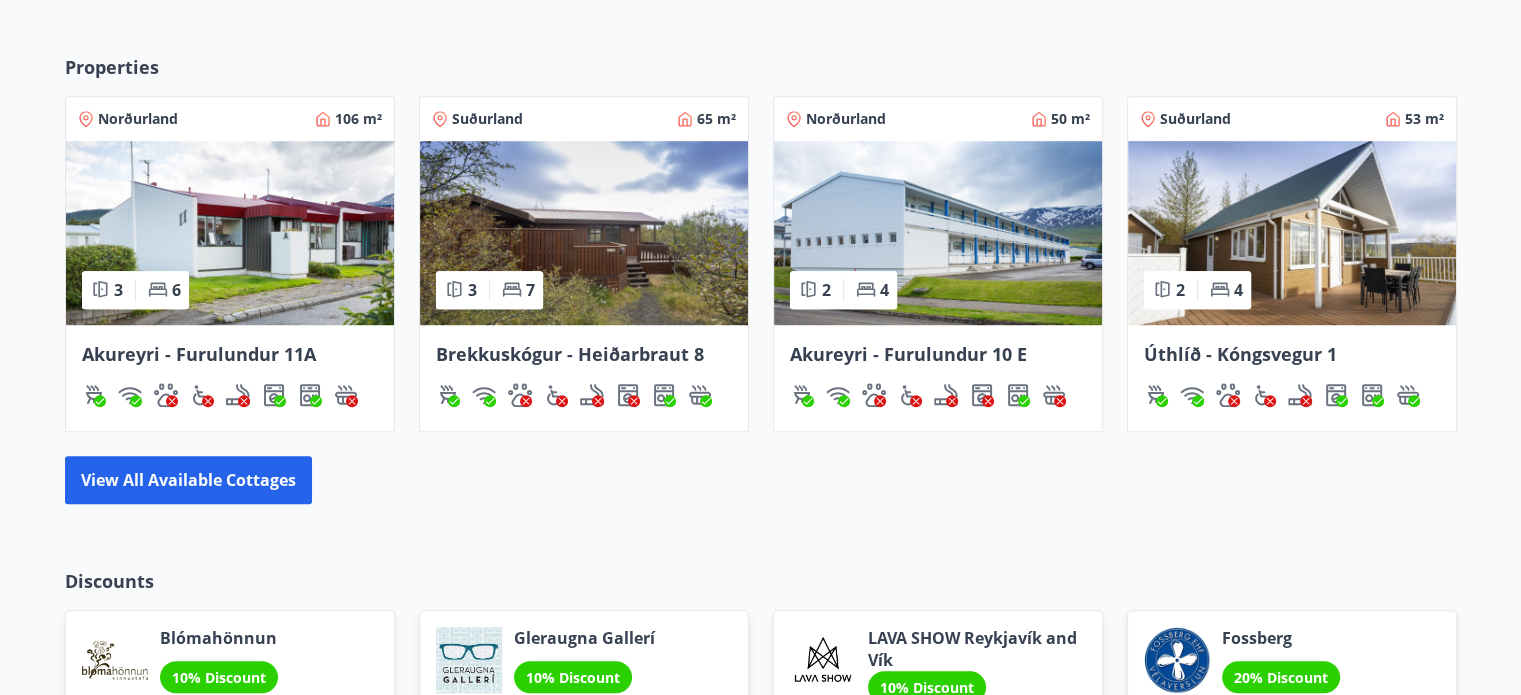 scroll, scrollTop: 1300, scrollLeft: 0, axis: vertical 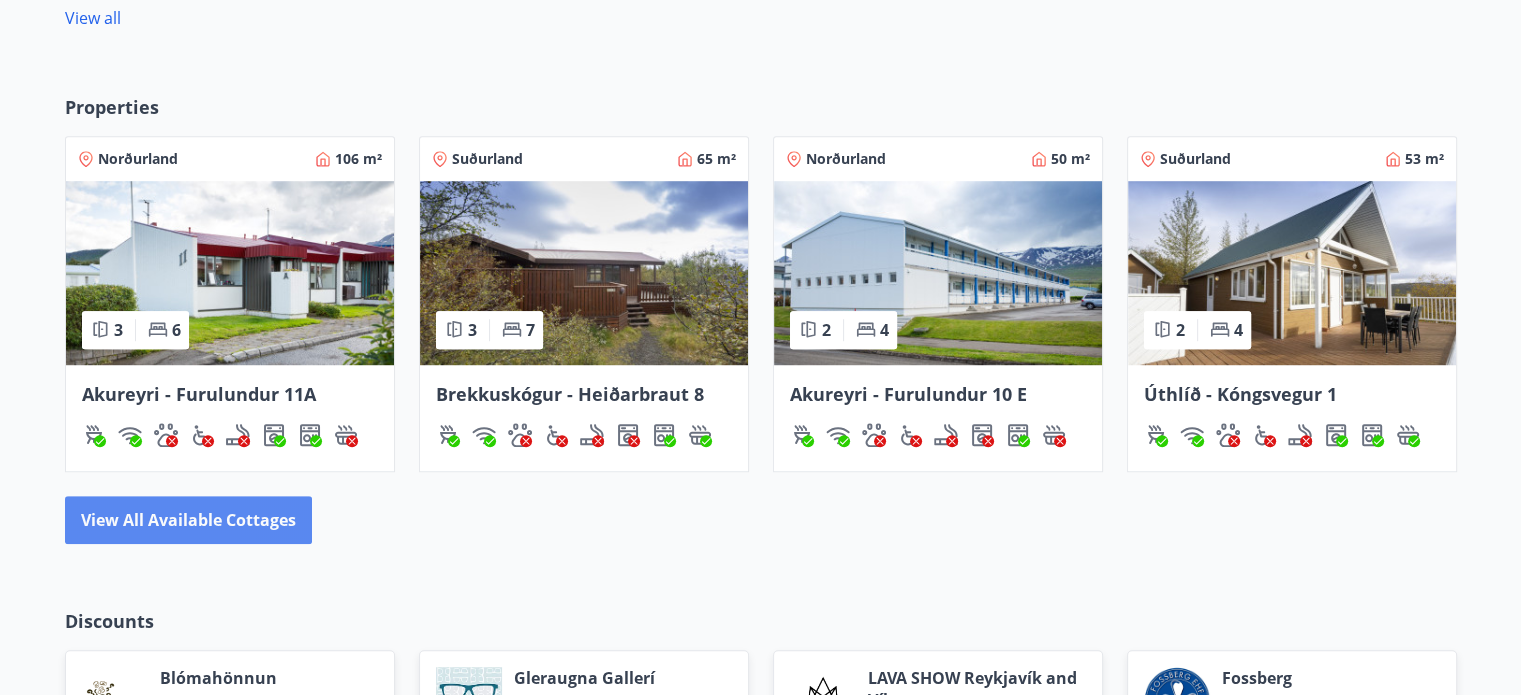 click on "View all available cottages" at bounding box center [188, 520] 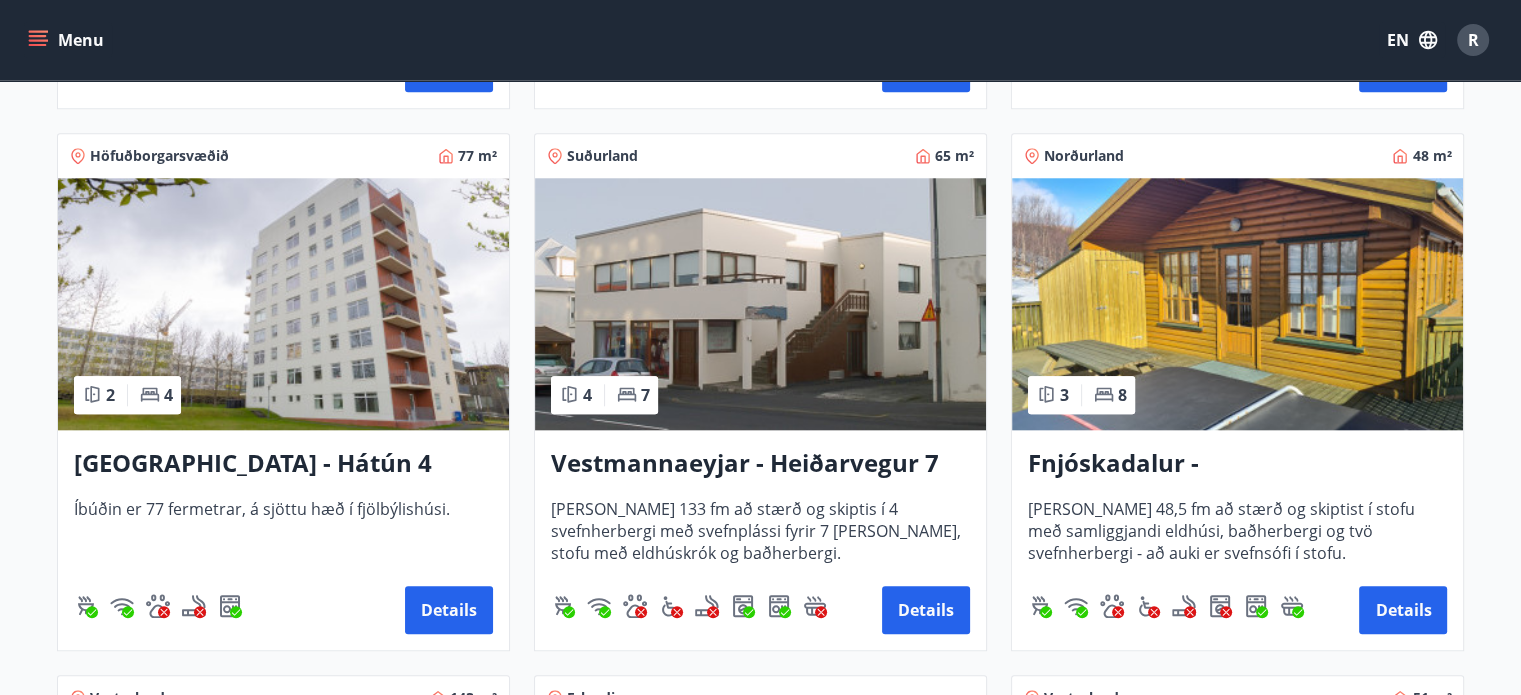 scroll, scrollTop: 2000, scrollLeft: 0, axis: vertical 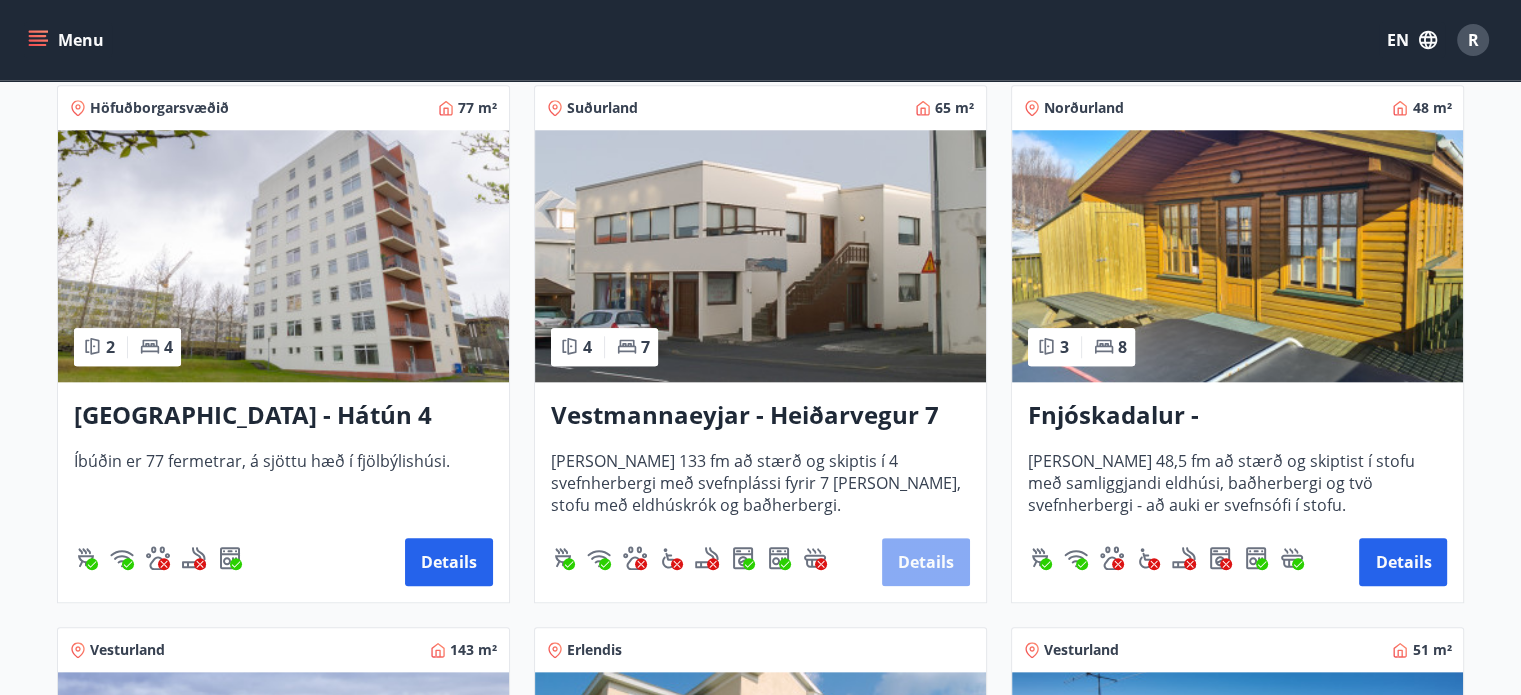 click on "Details" at bounding box center (926, 562) 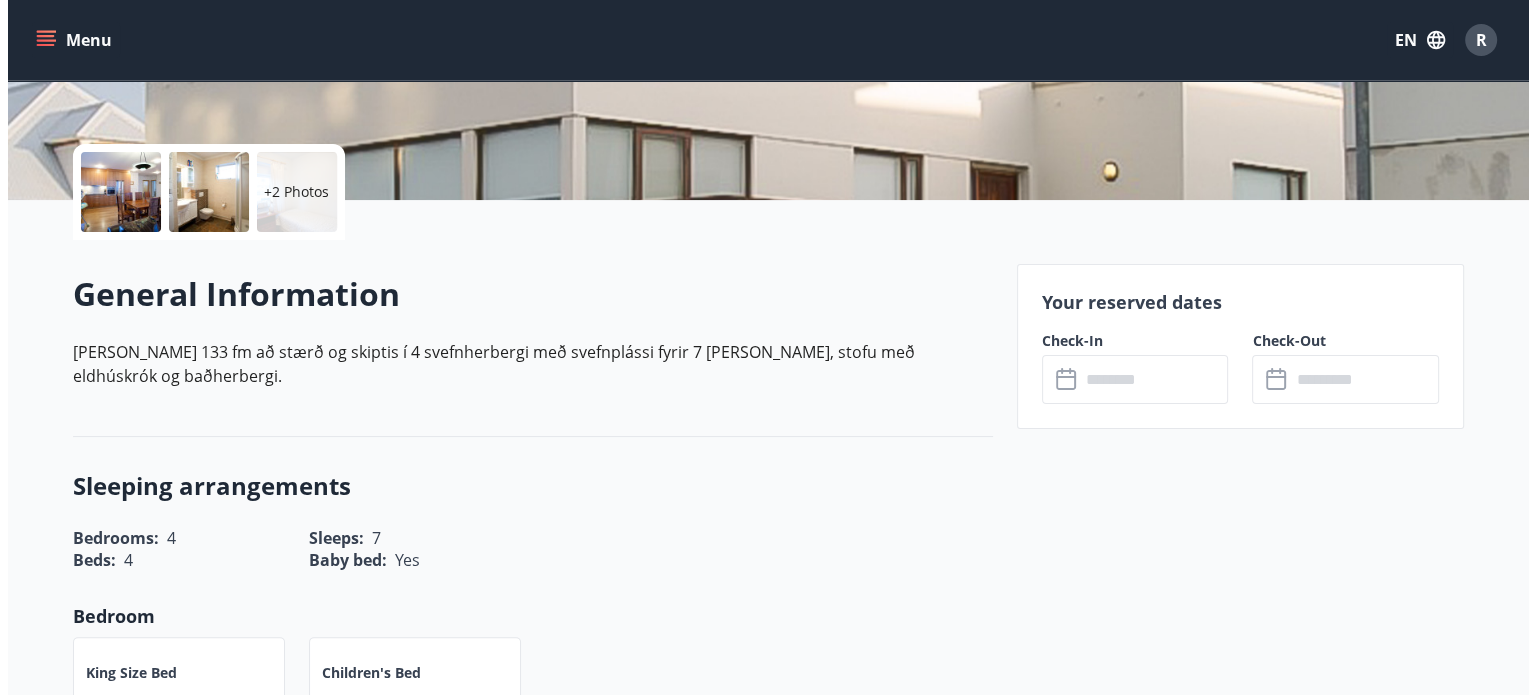 scroll, scrollTop: 300, scrollLeft: 0, axis: vertical 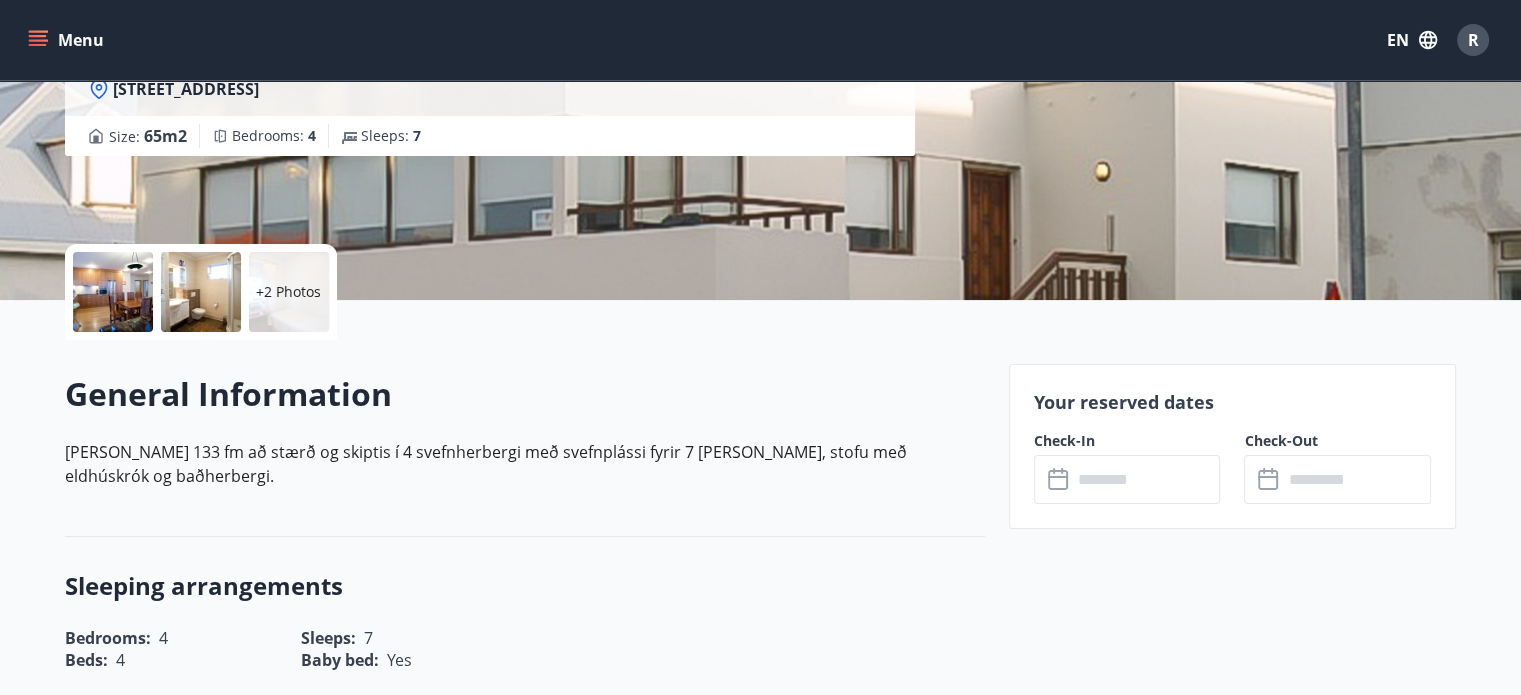 click at bounding box center (113, 292) 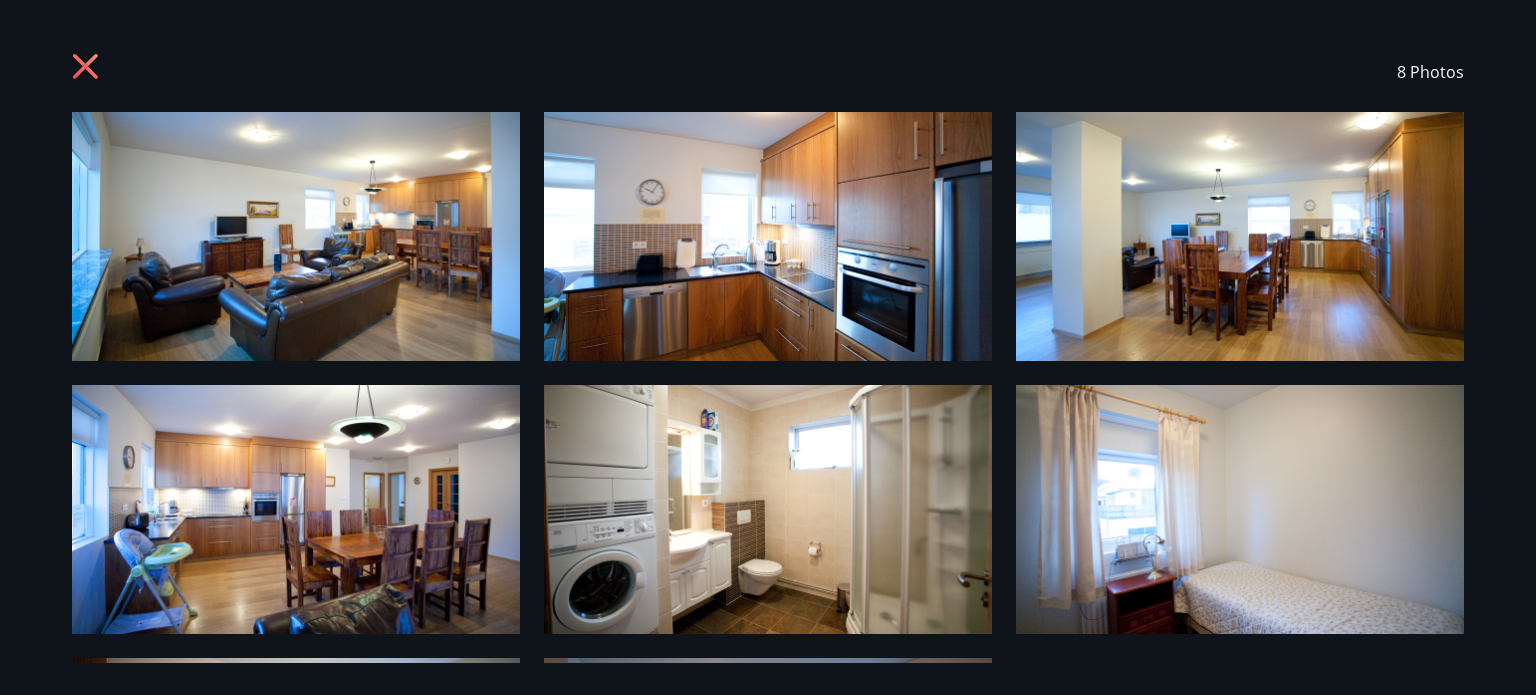 click at bounding box center (296, 236) 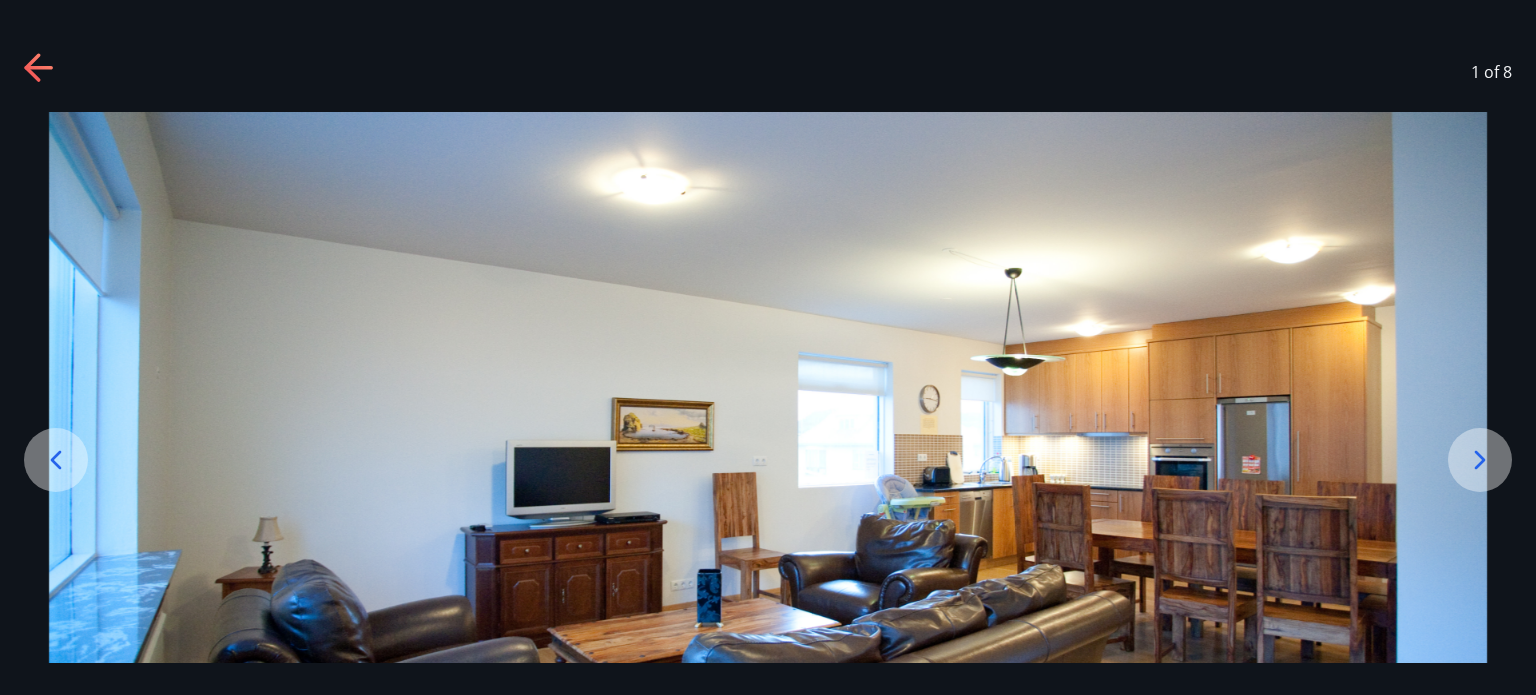click 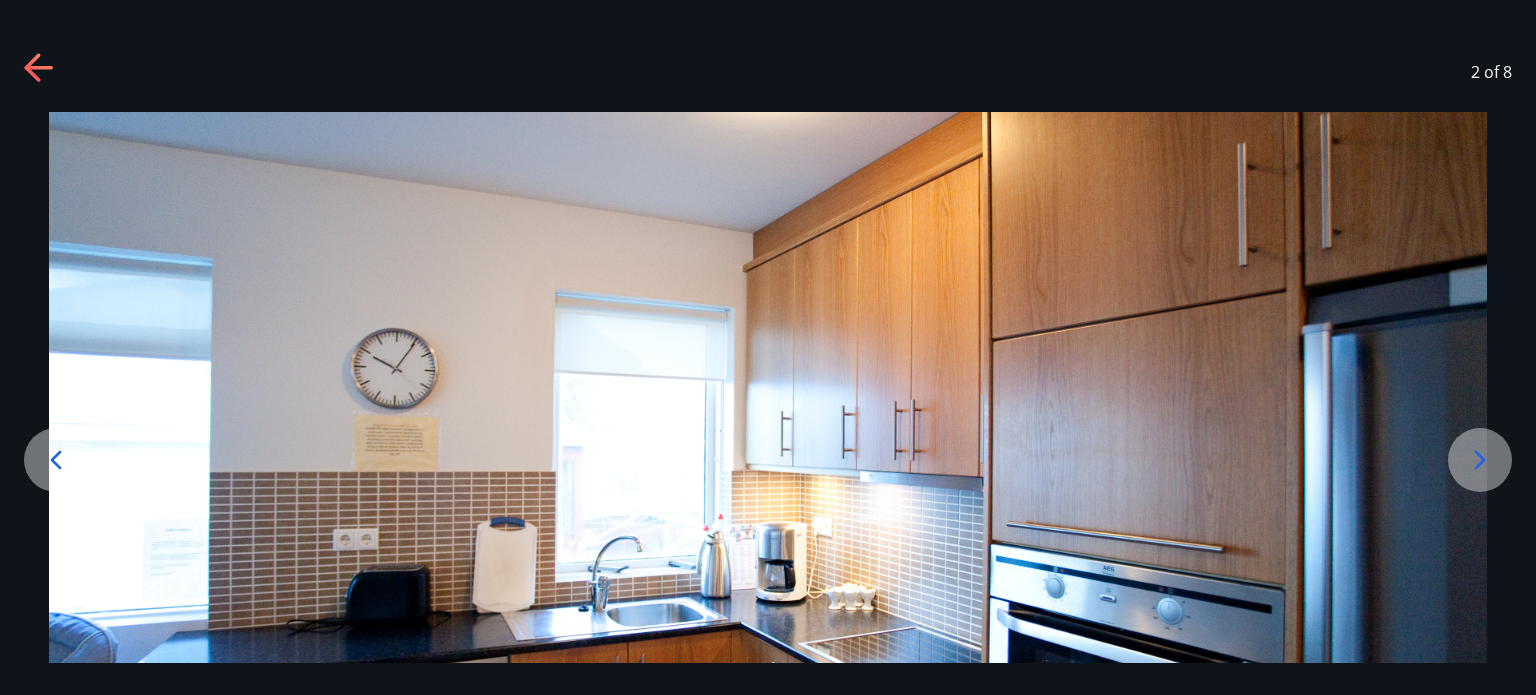 click 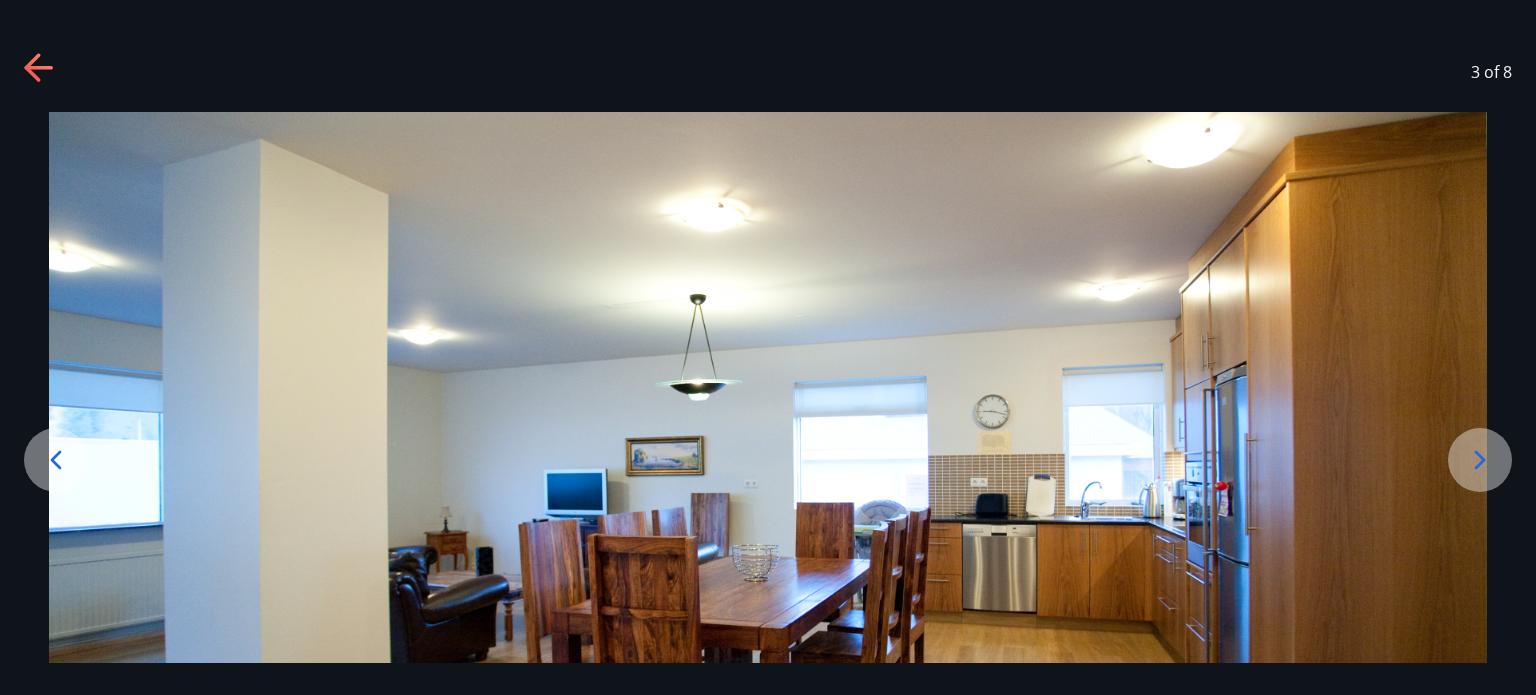 click 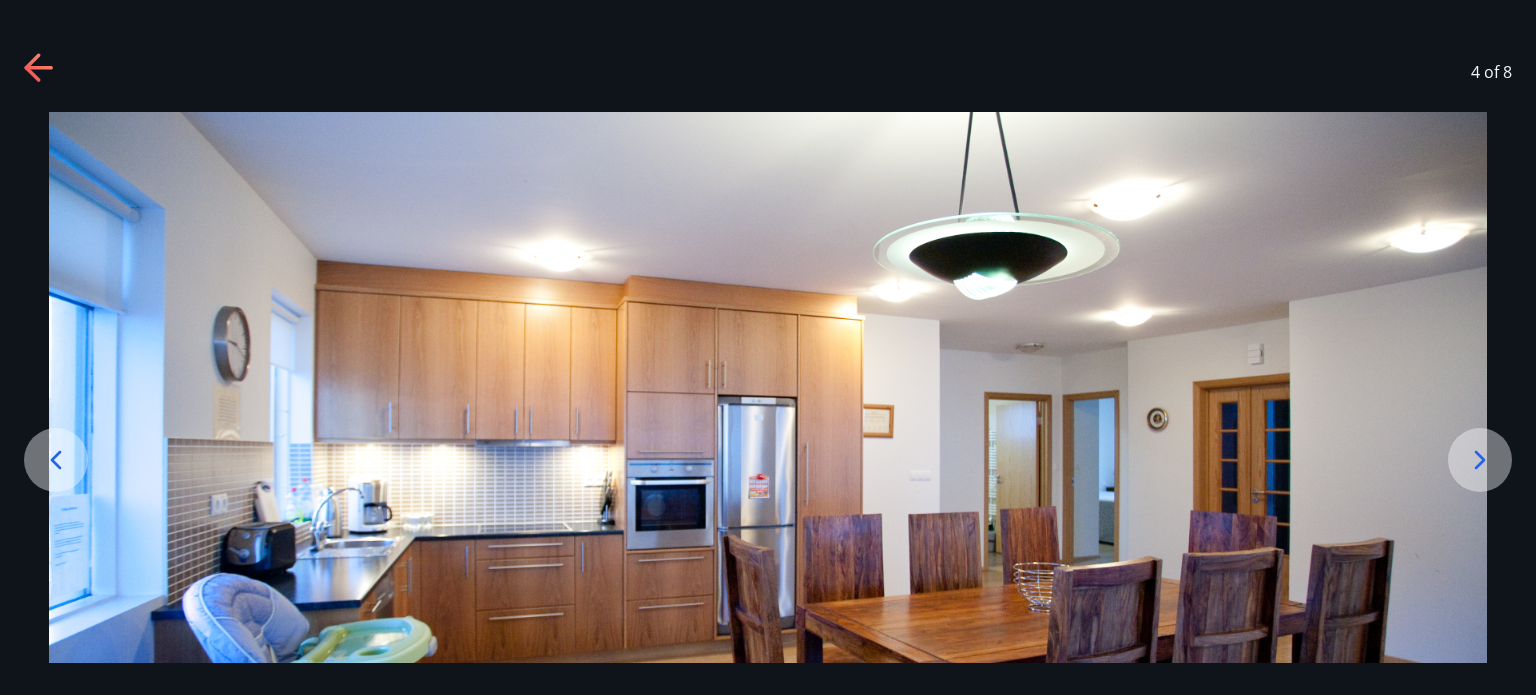 click 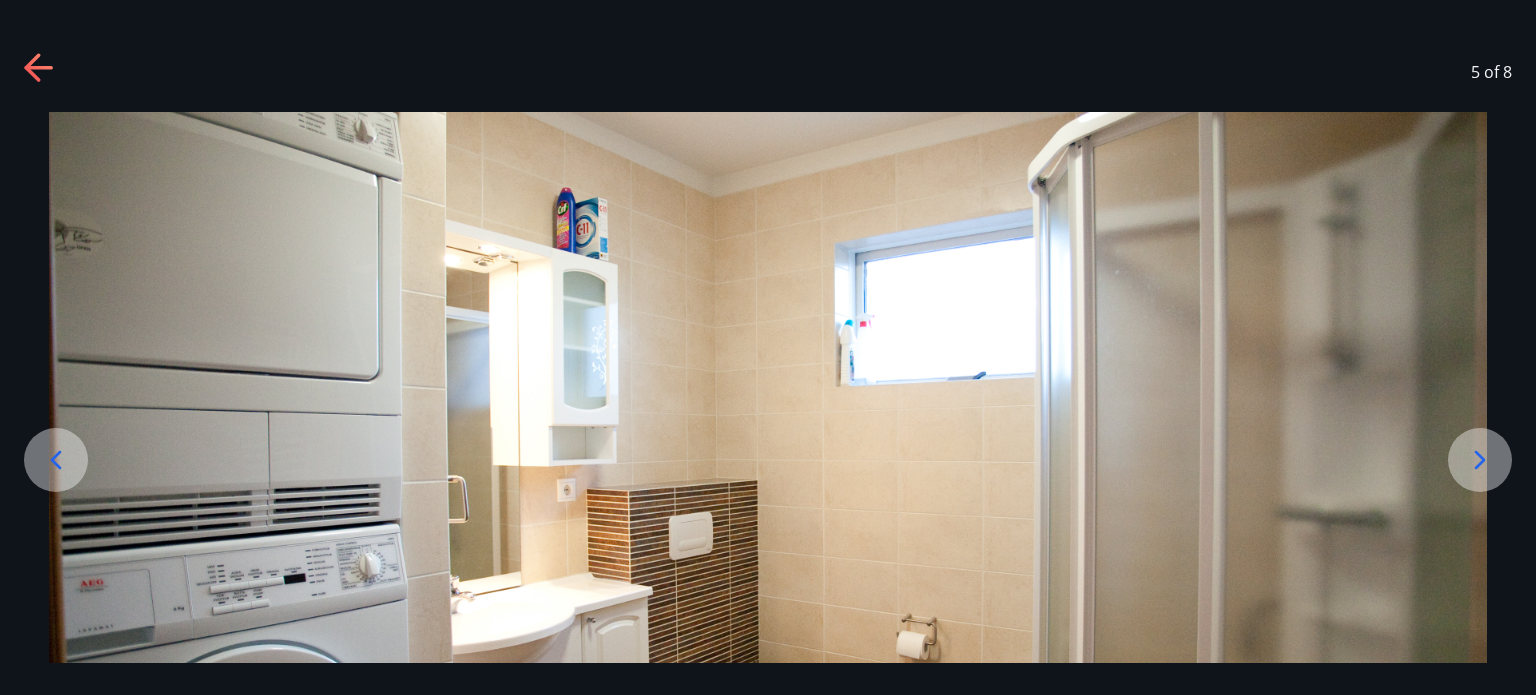 click 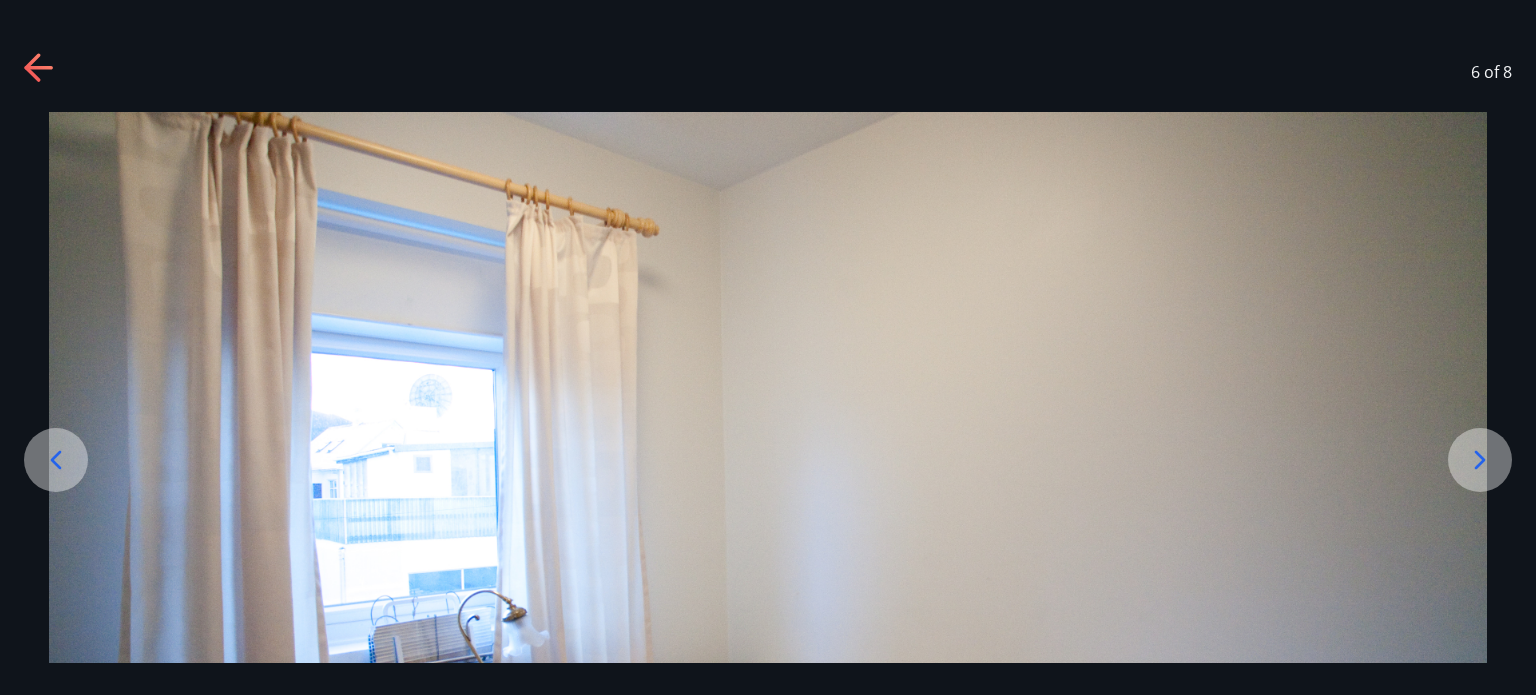 click 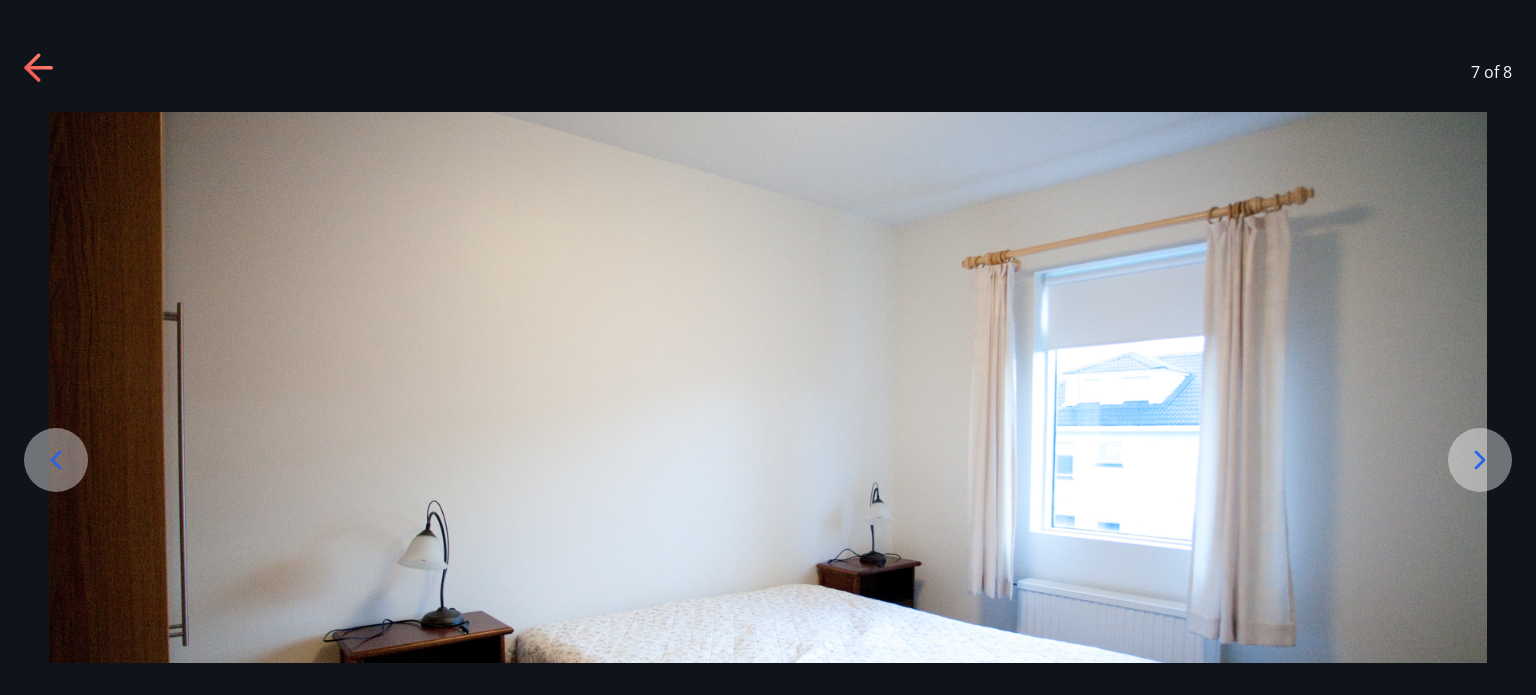 click 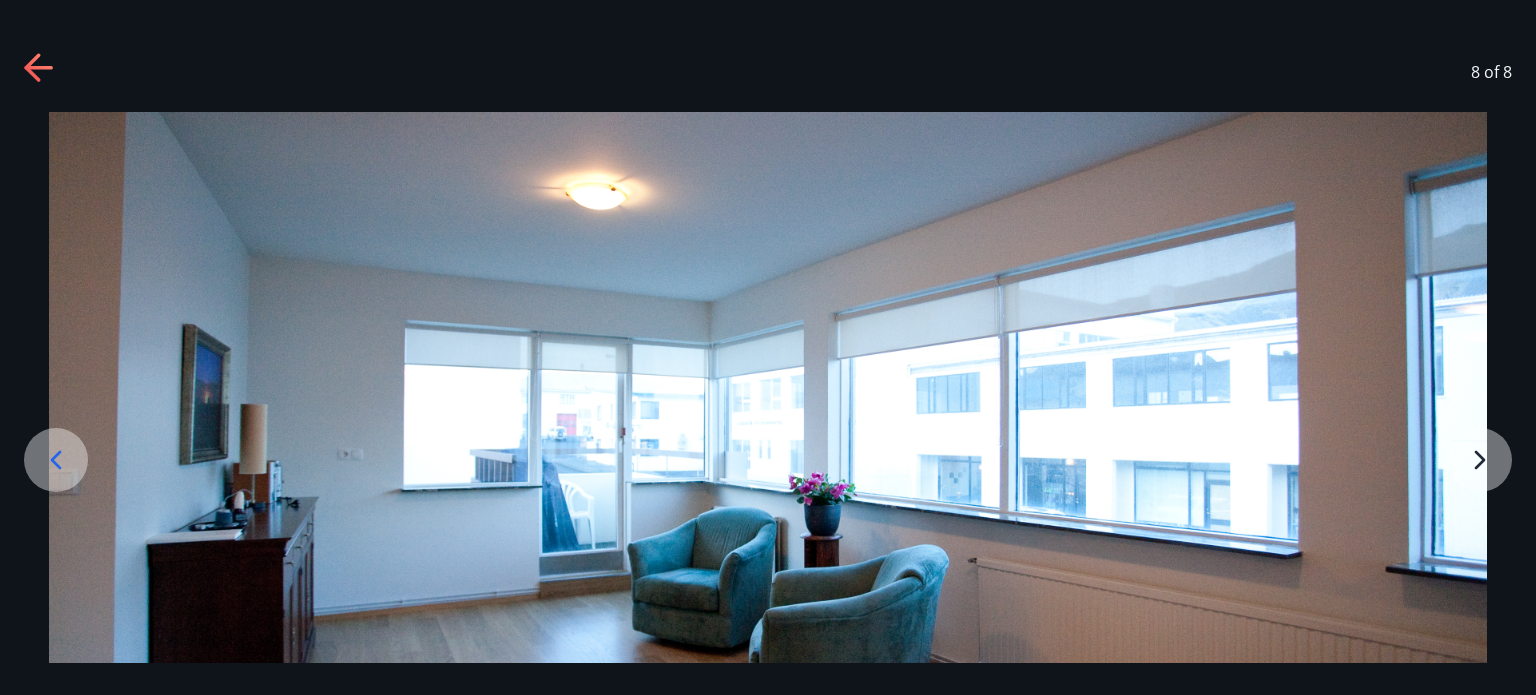 click at bounding box center [768, 511] 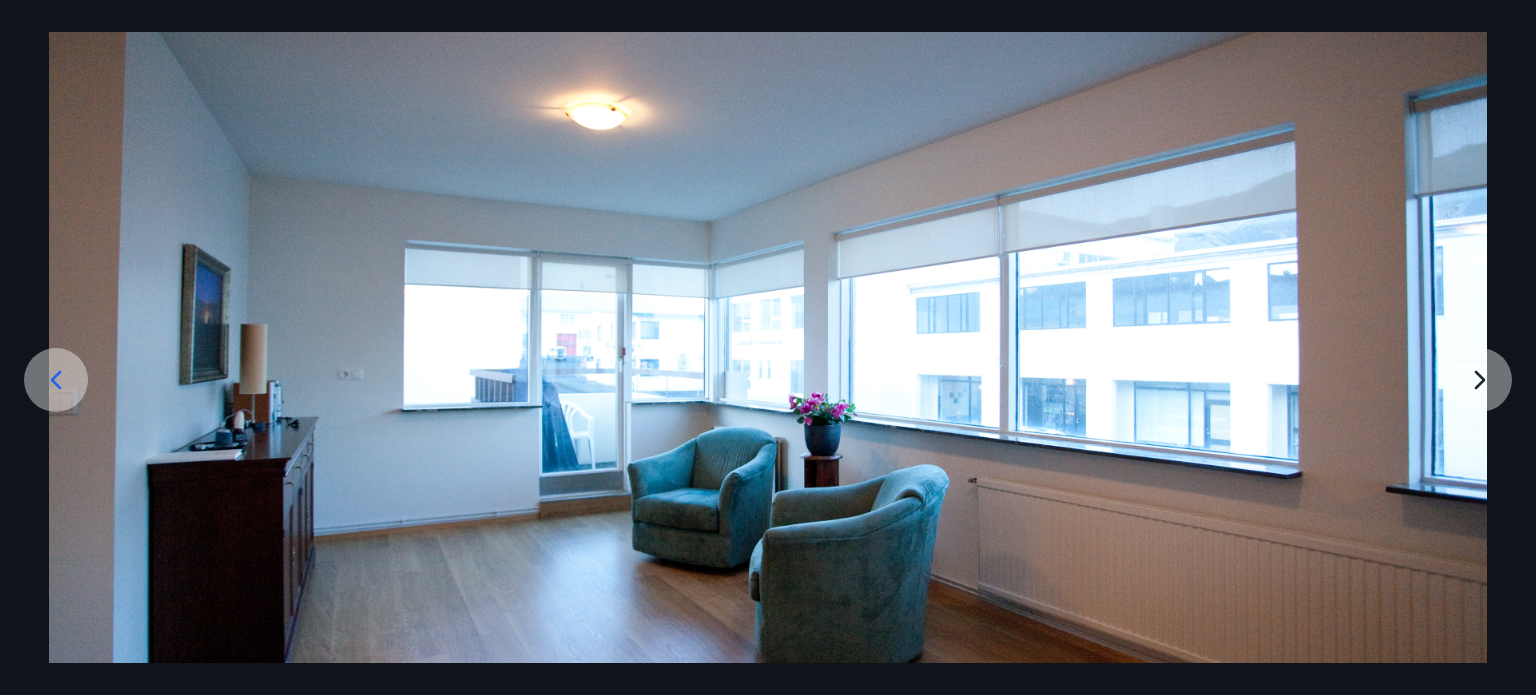 click at bounding box center (768, 431) 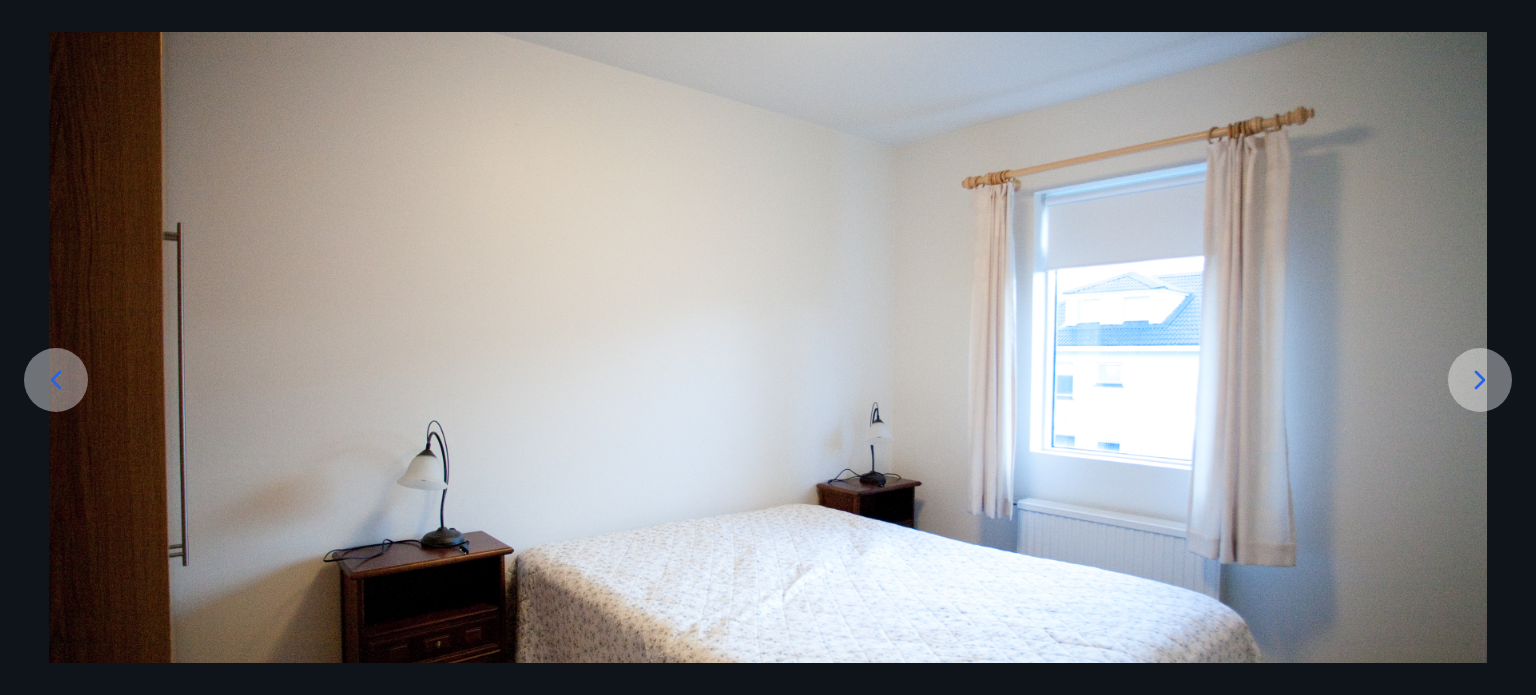 click at bounding box center [56, 380] 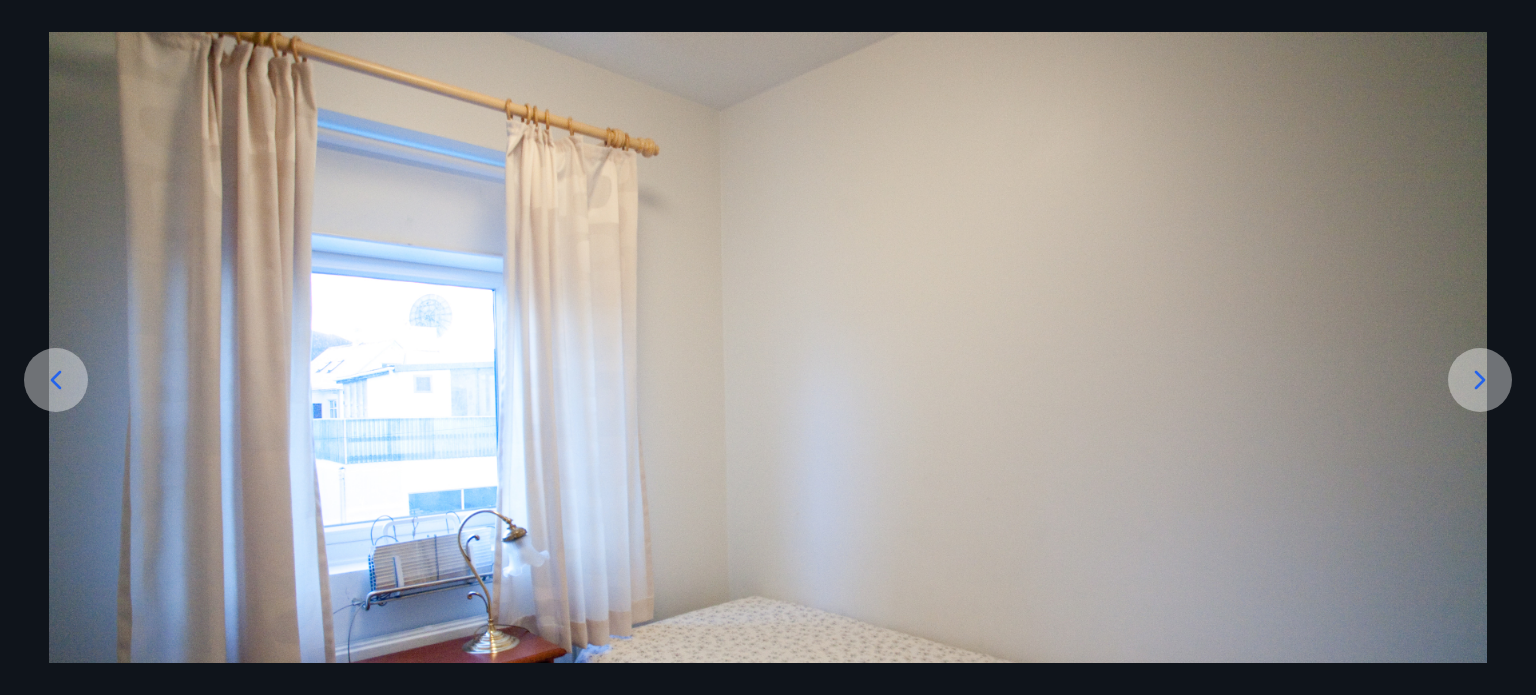 click at bounding box center (56, 380) 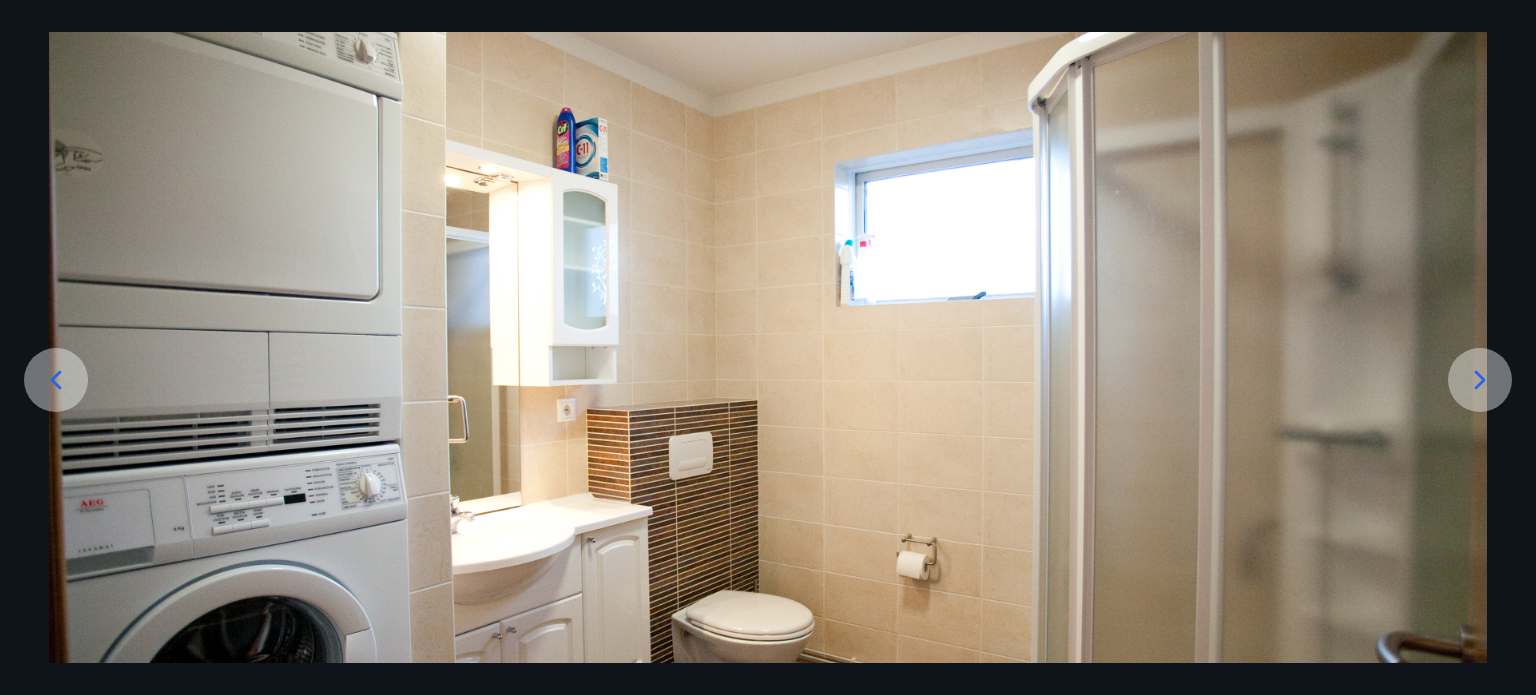 click at bounding box center [56, 380] 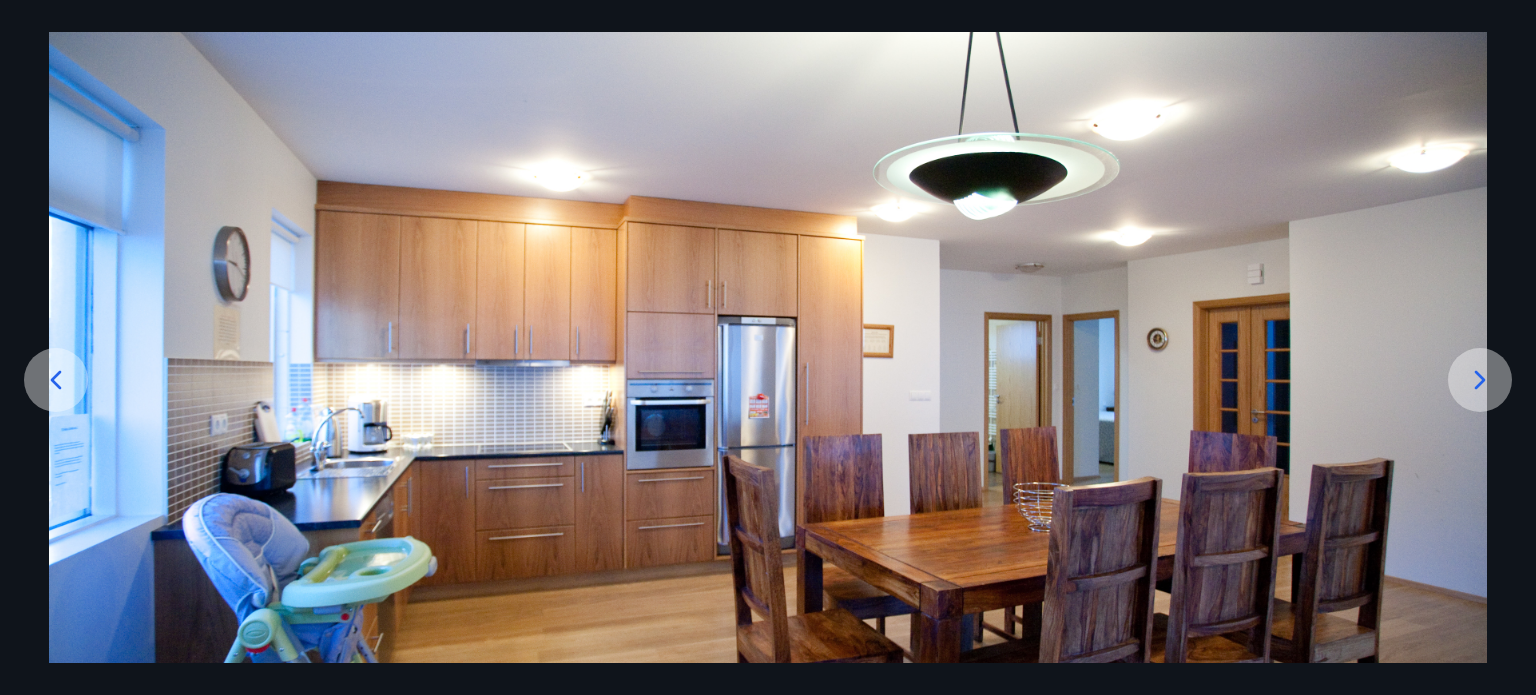 click at bounding box center (56, 380) 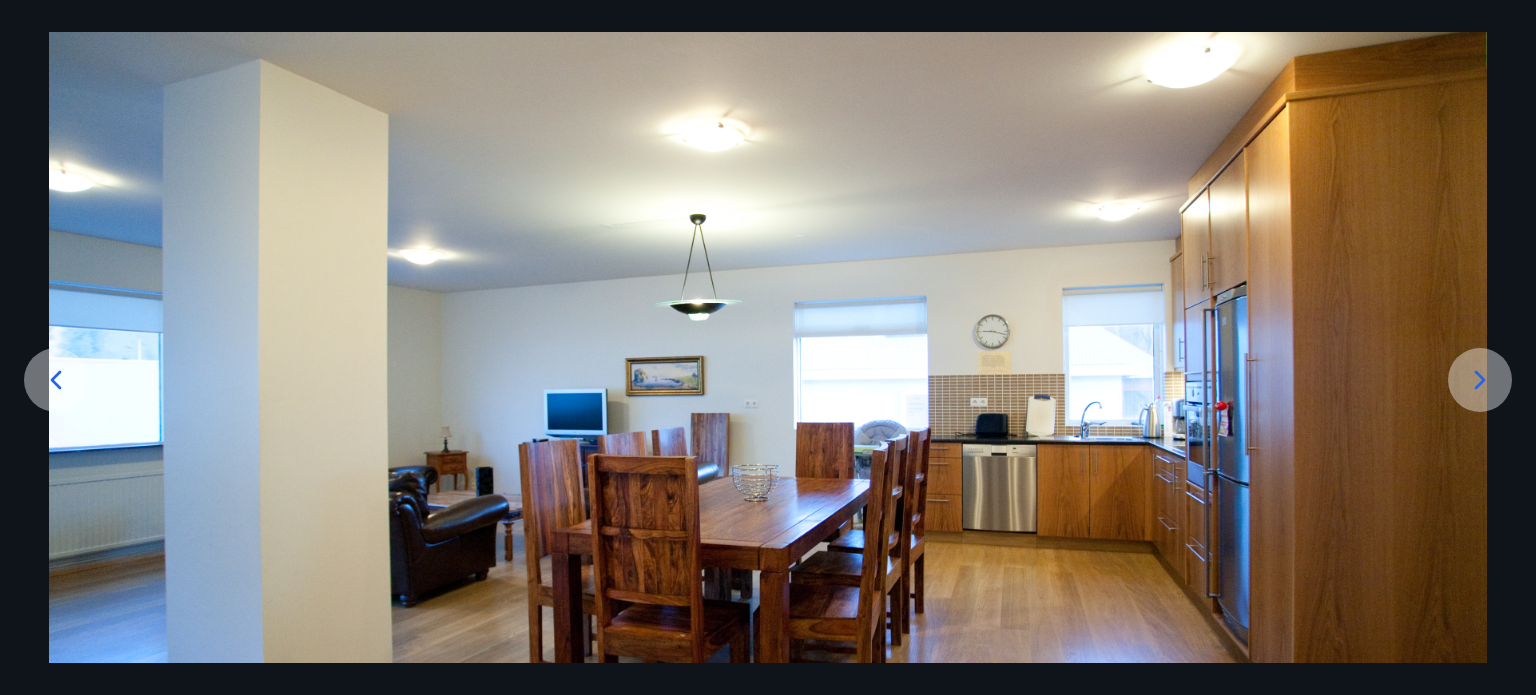 click at bounding box center [56, 380] 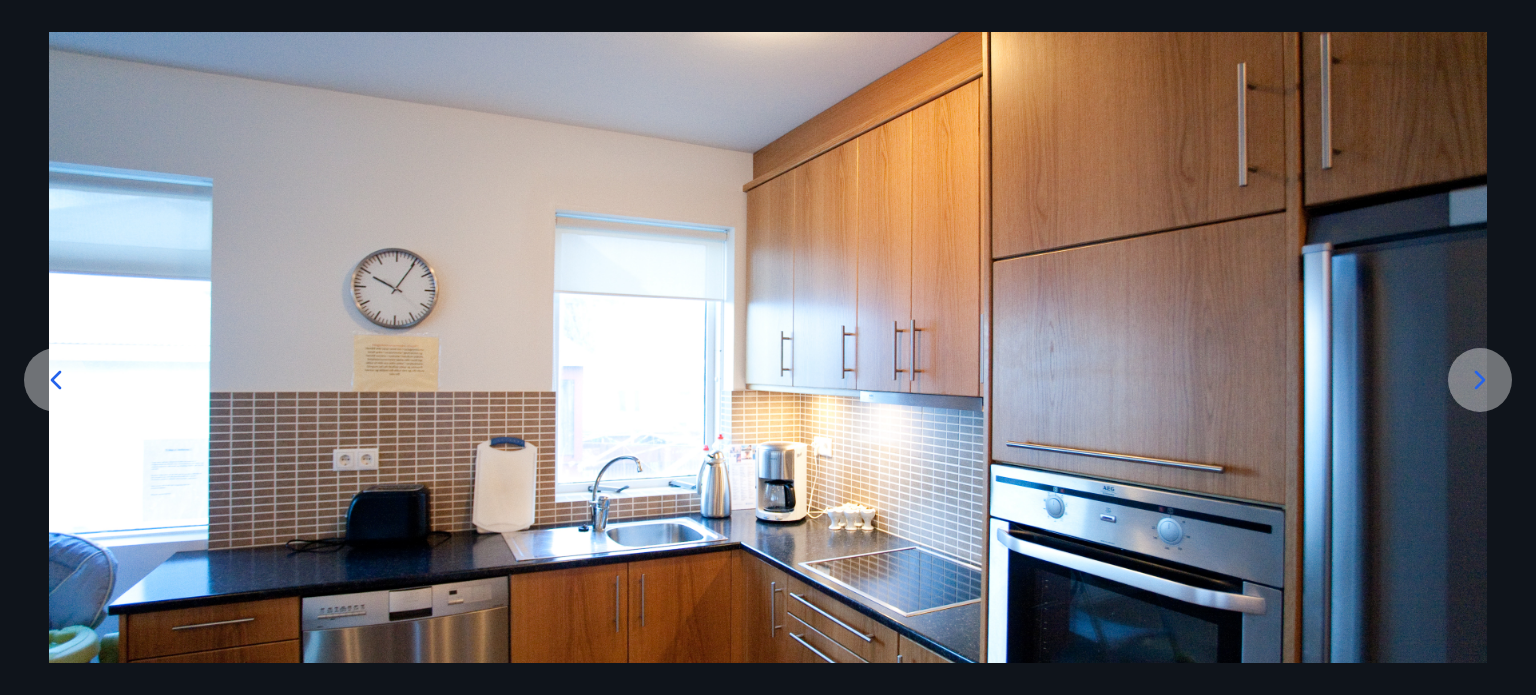 click at bounding box center [56, 380] 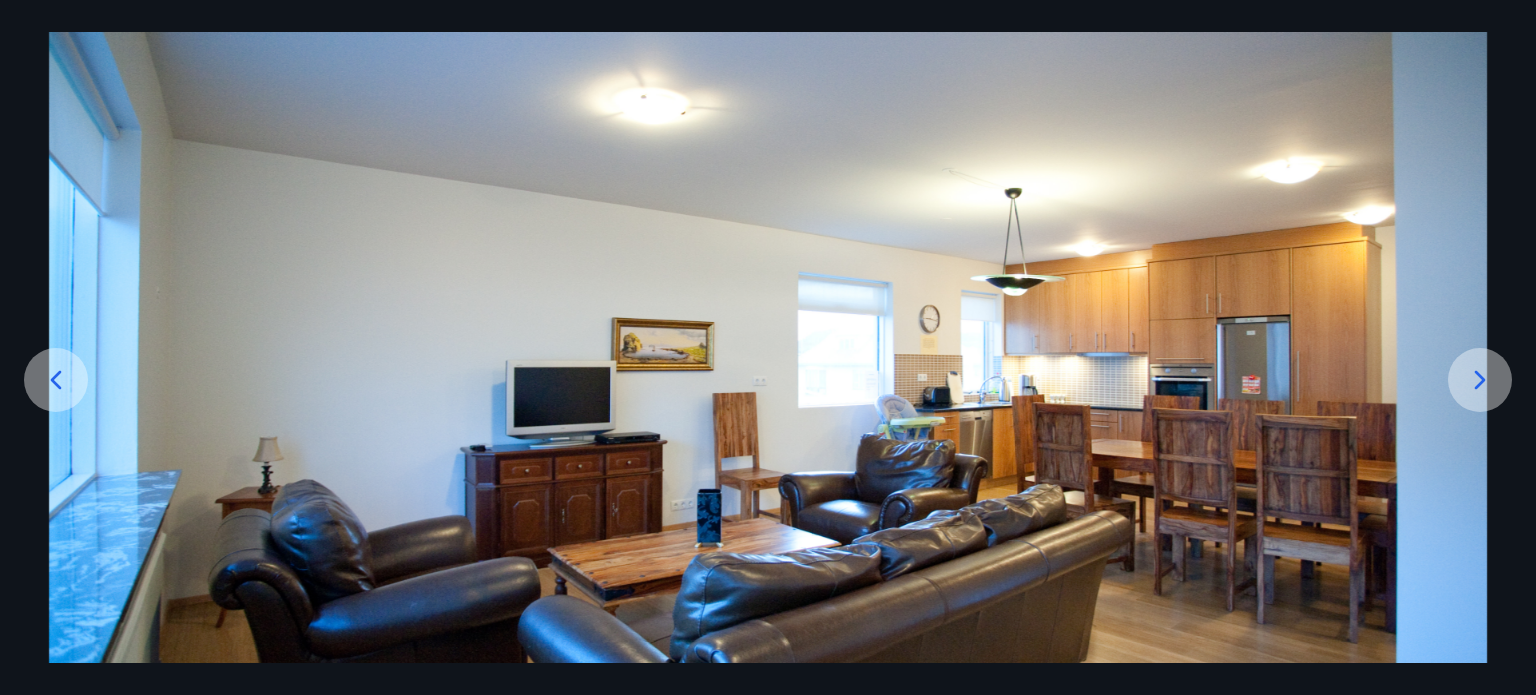 click at bounding box center (56, 380) 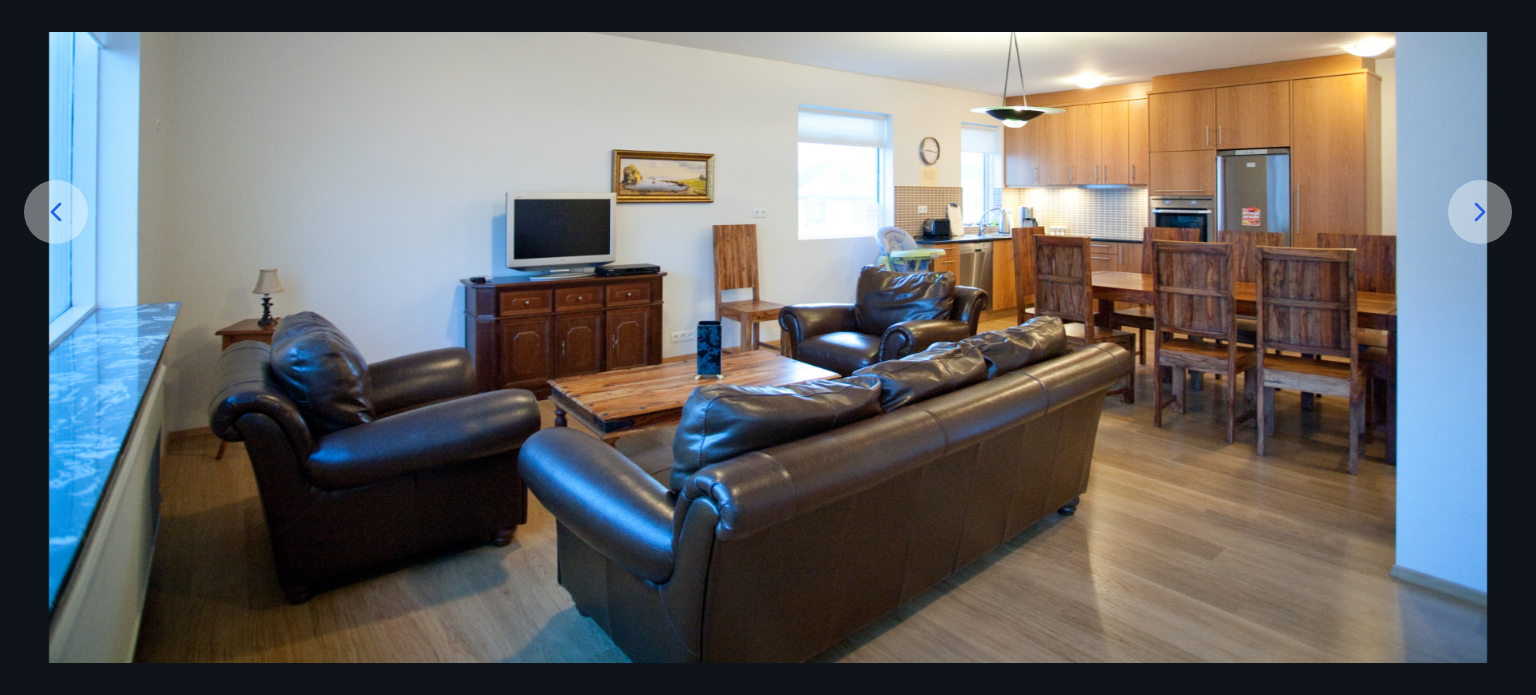scroll, scrollTop: 0, scrollLeft: 0, axis: both 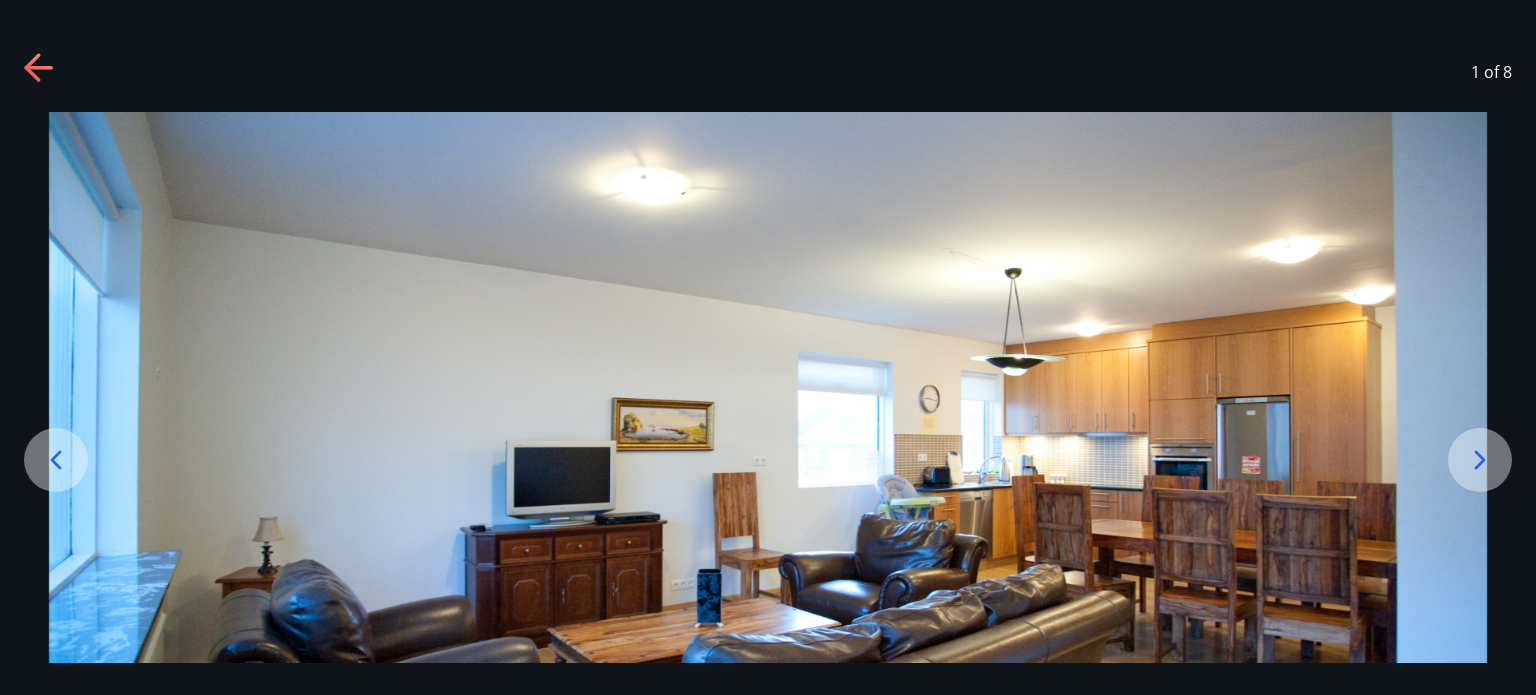 click on "1   of   8" at bounding box center (768, 72) 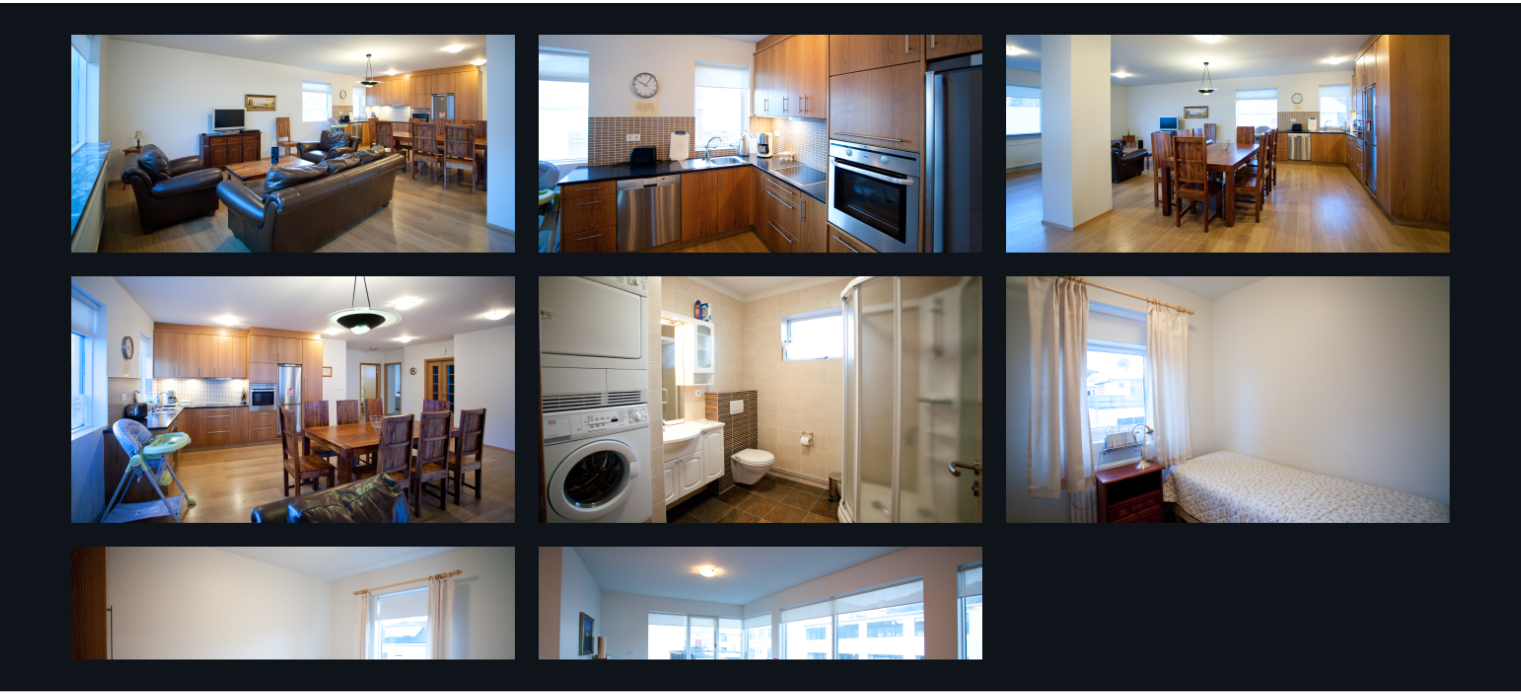 scroll, scrollTop: 0, scrollLeft: 0, axis: both 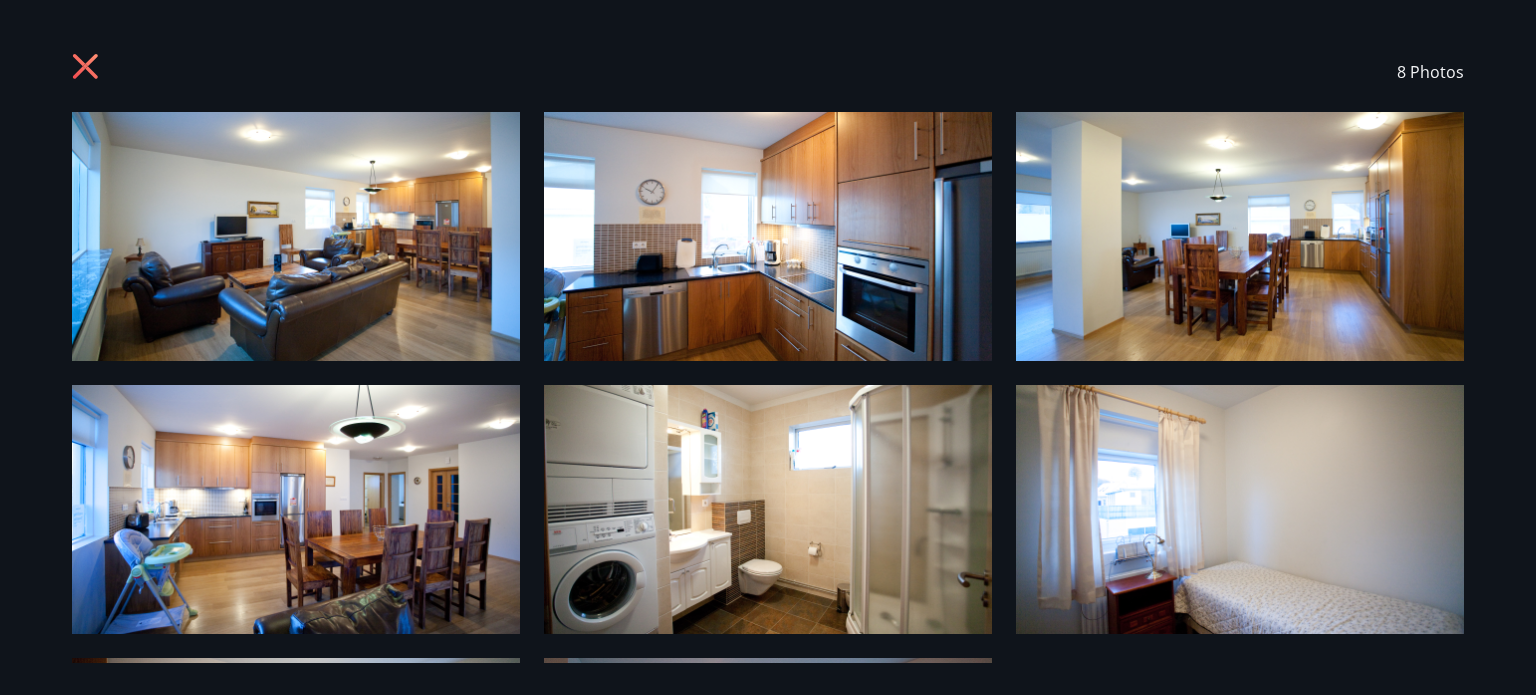 click 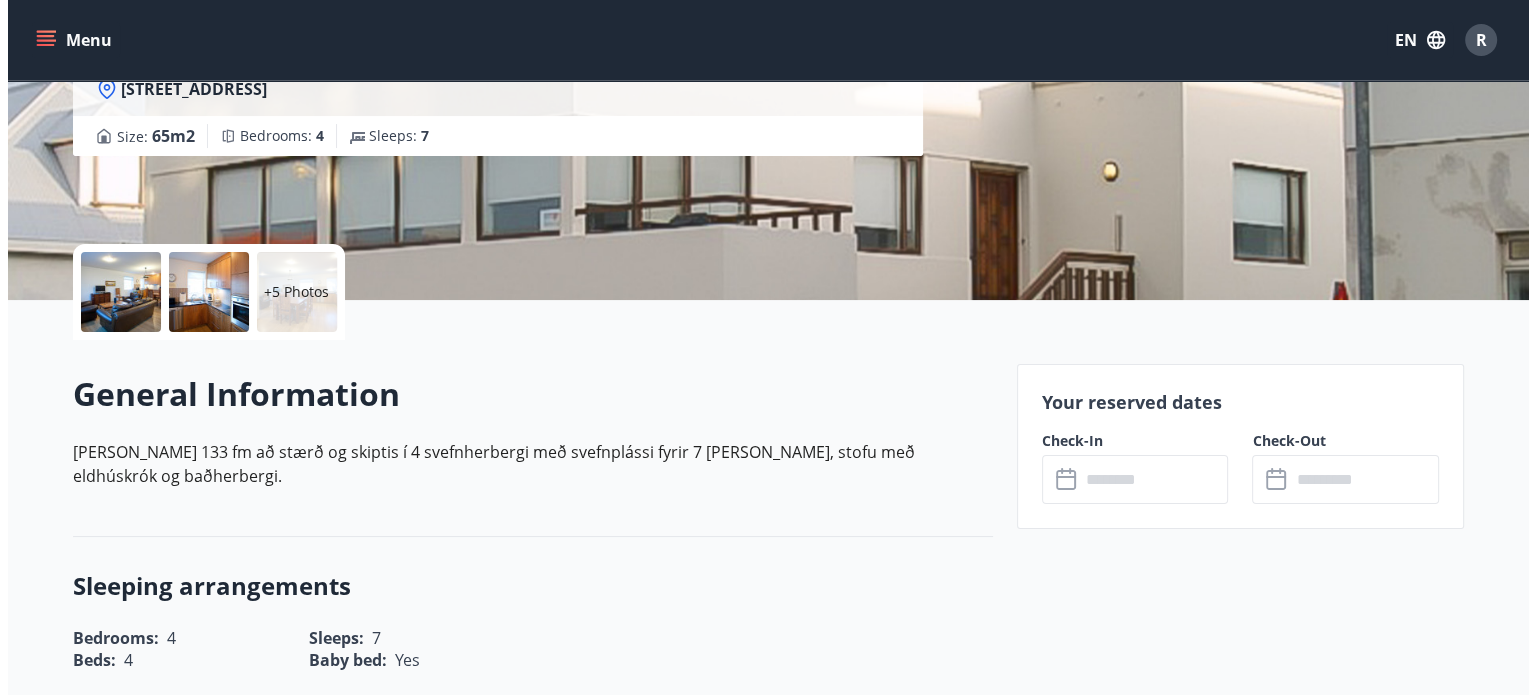 scroll, scrollTop: 300, scrollLeft: 0, axis: vertical 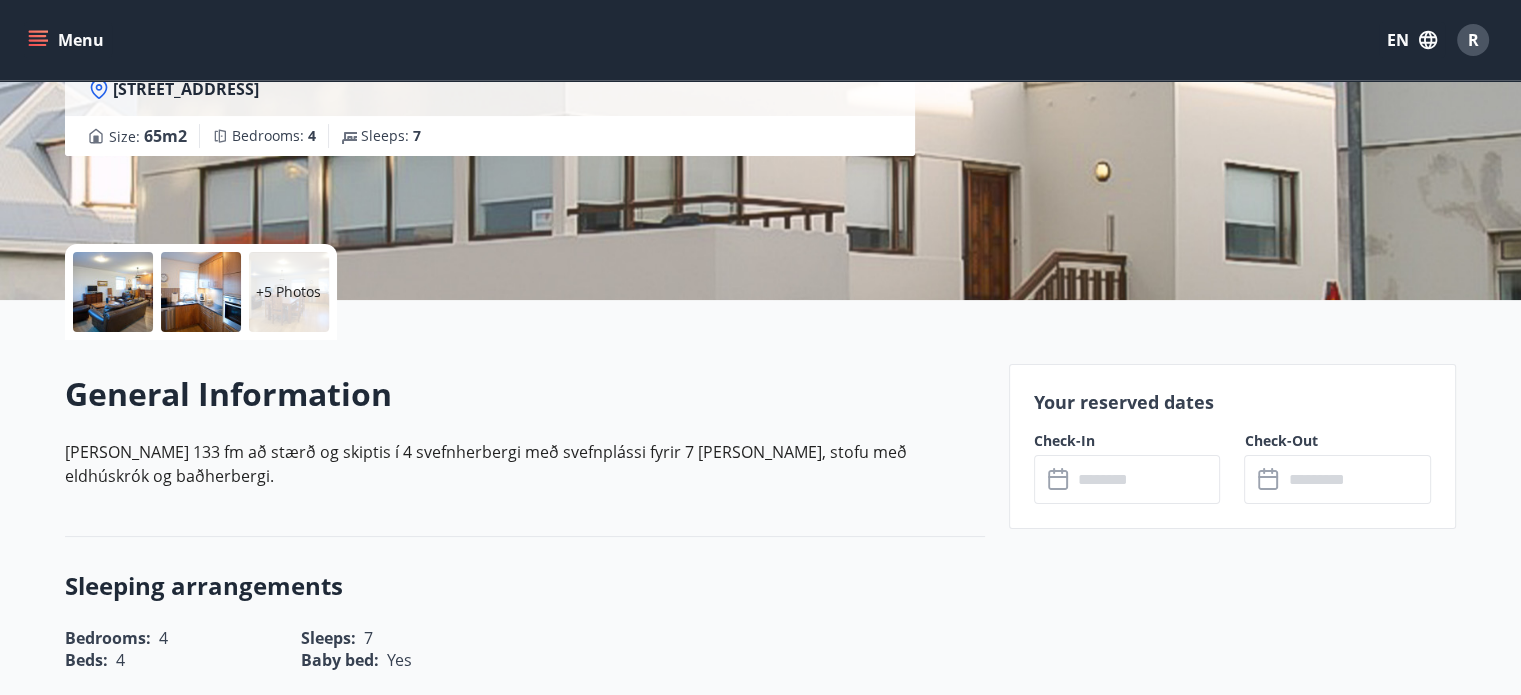 click at bounding box center (113, 292) 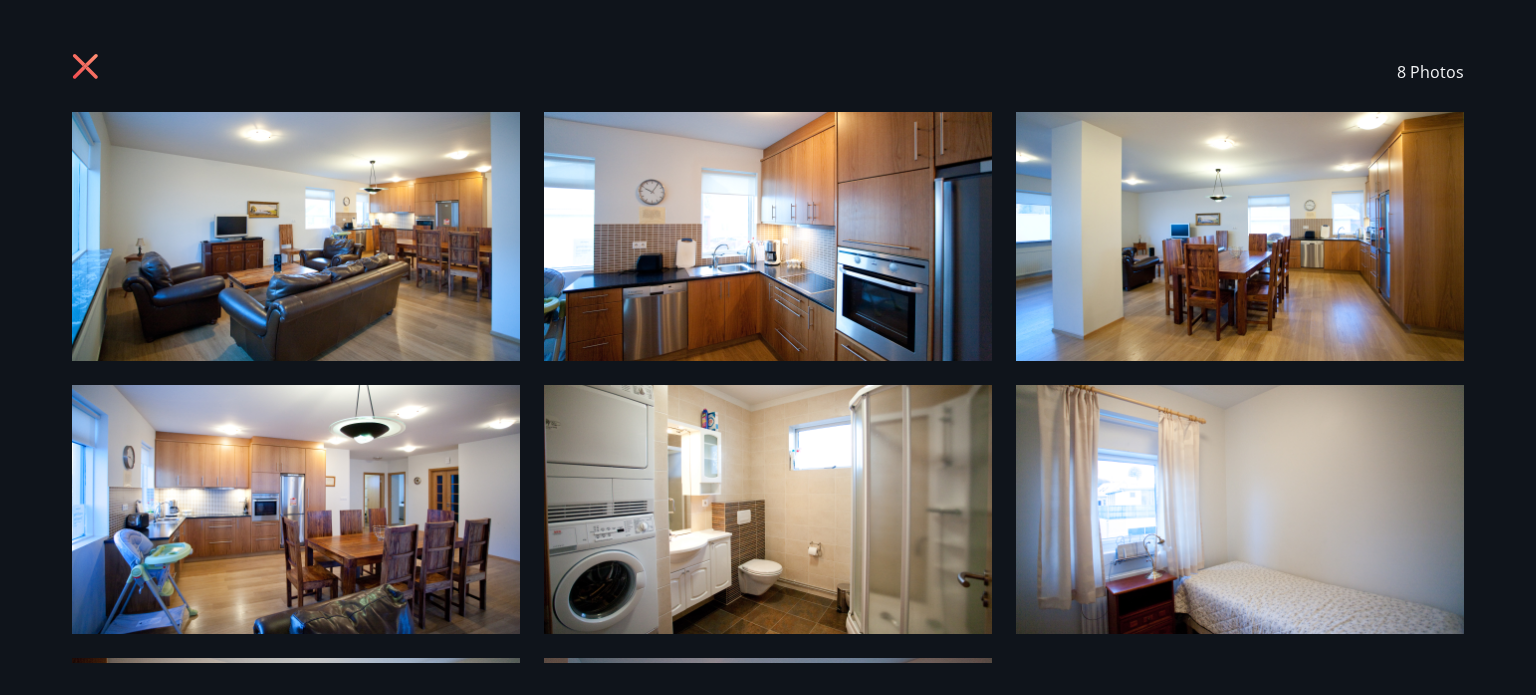 click at bounding box center [296, 236] 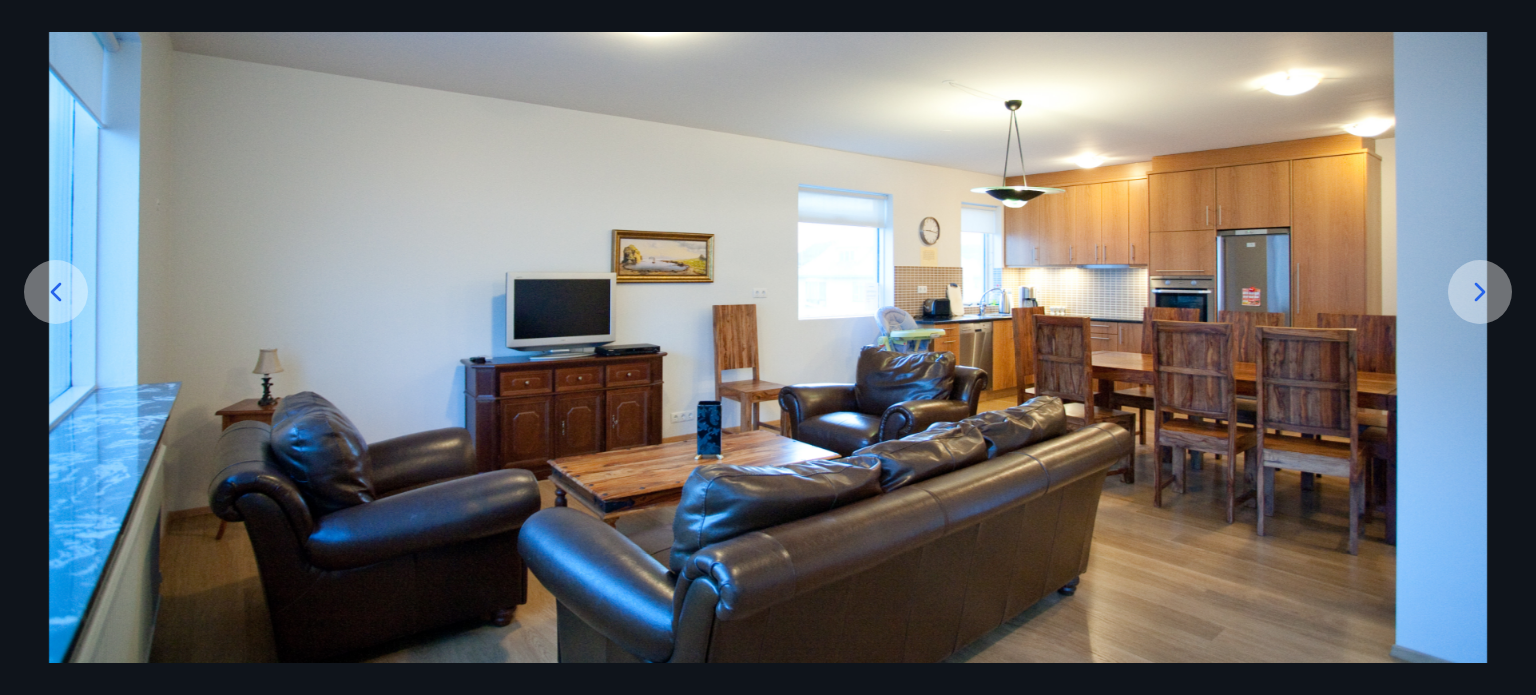 scroll, scrollTop: 200, scrollLeft: 0, axis: vertical 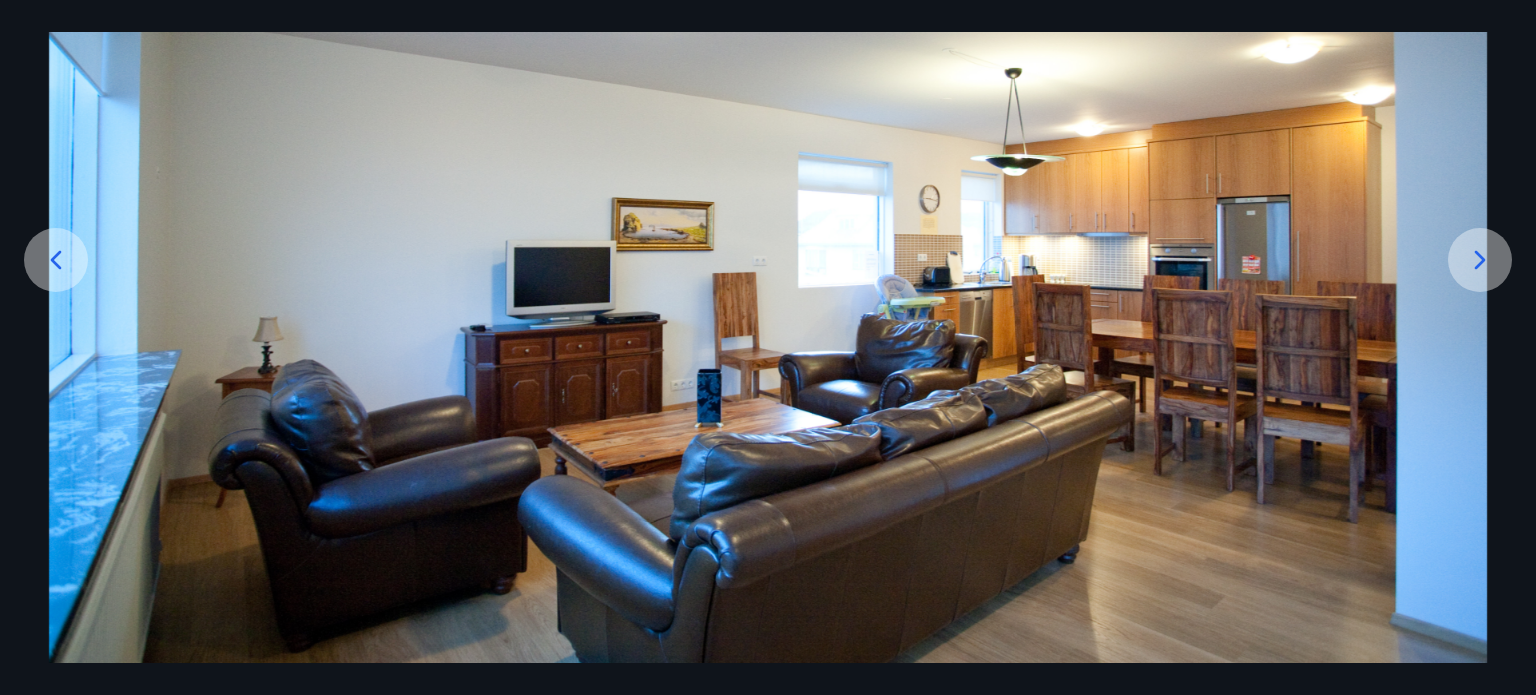 click 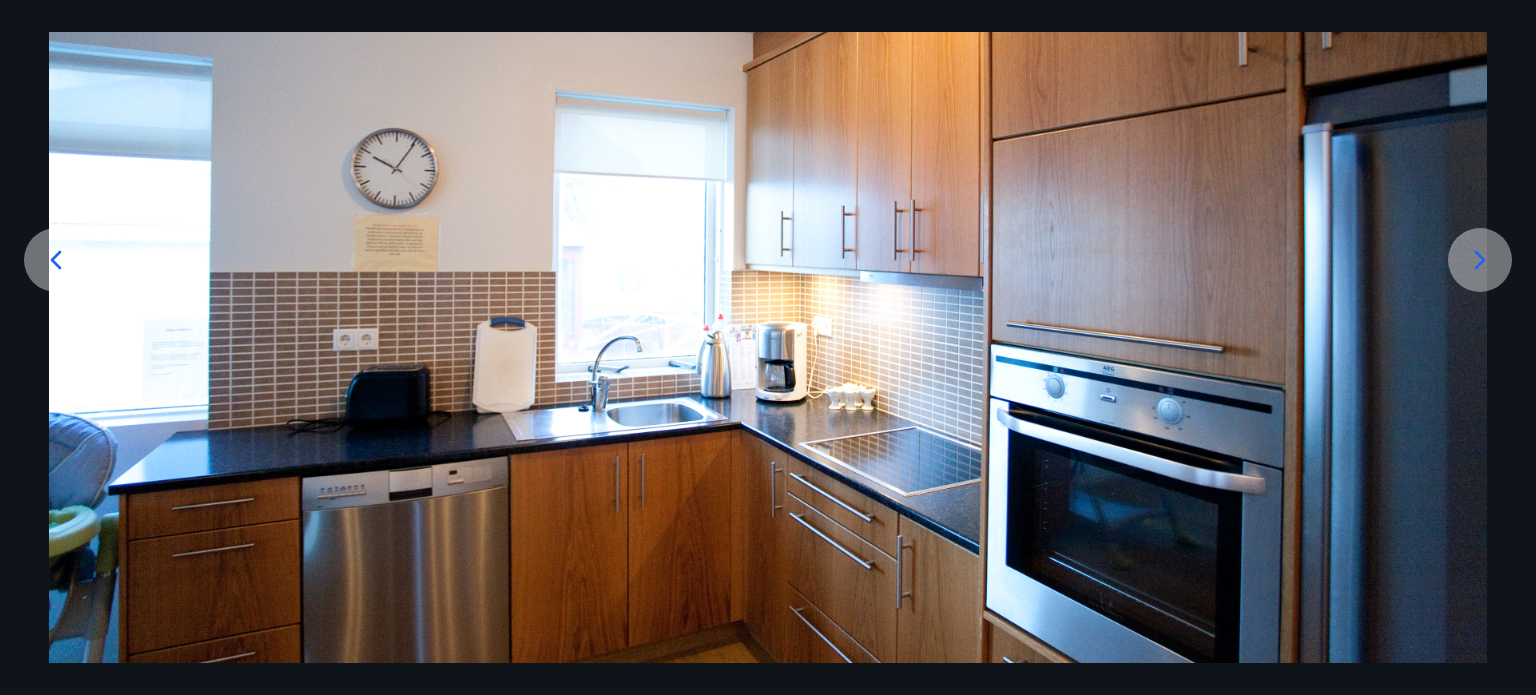 click 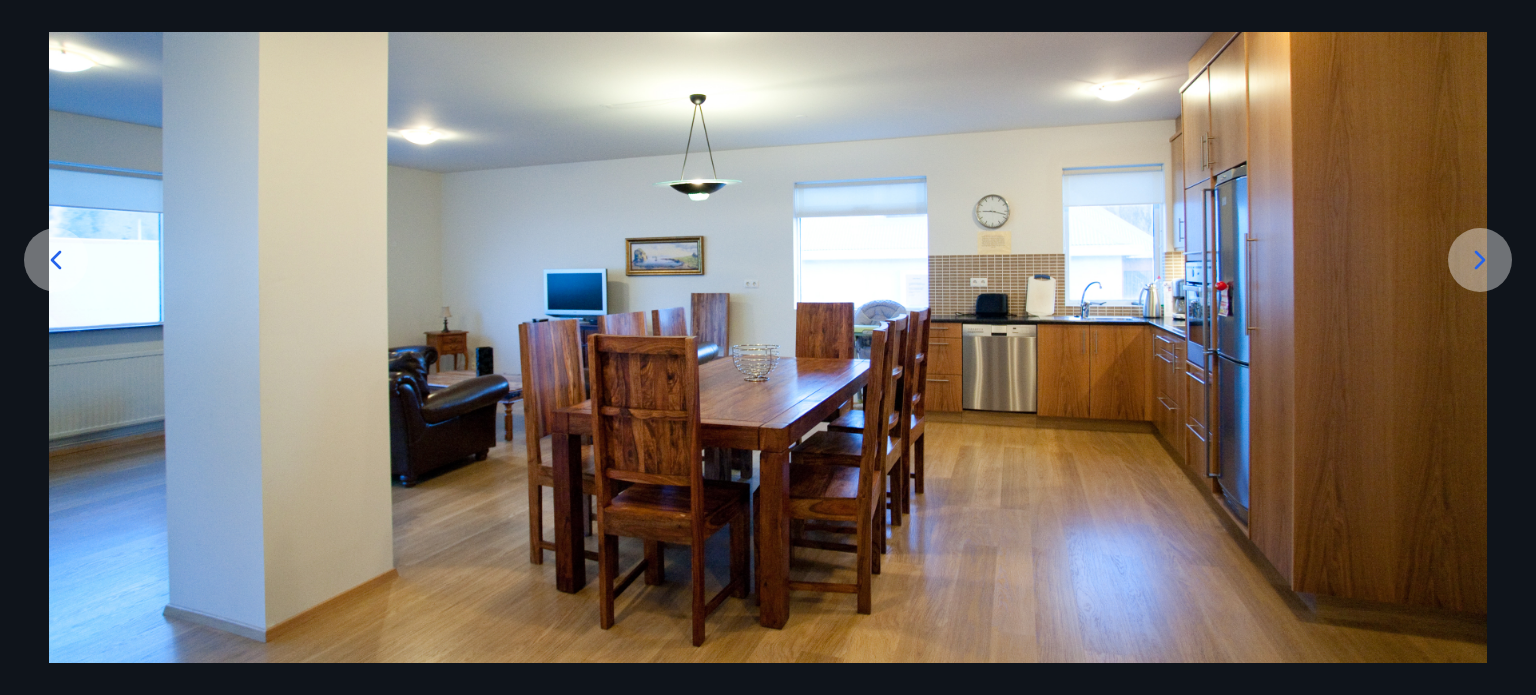 click 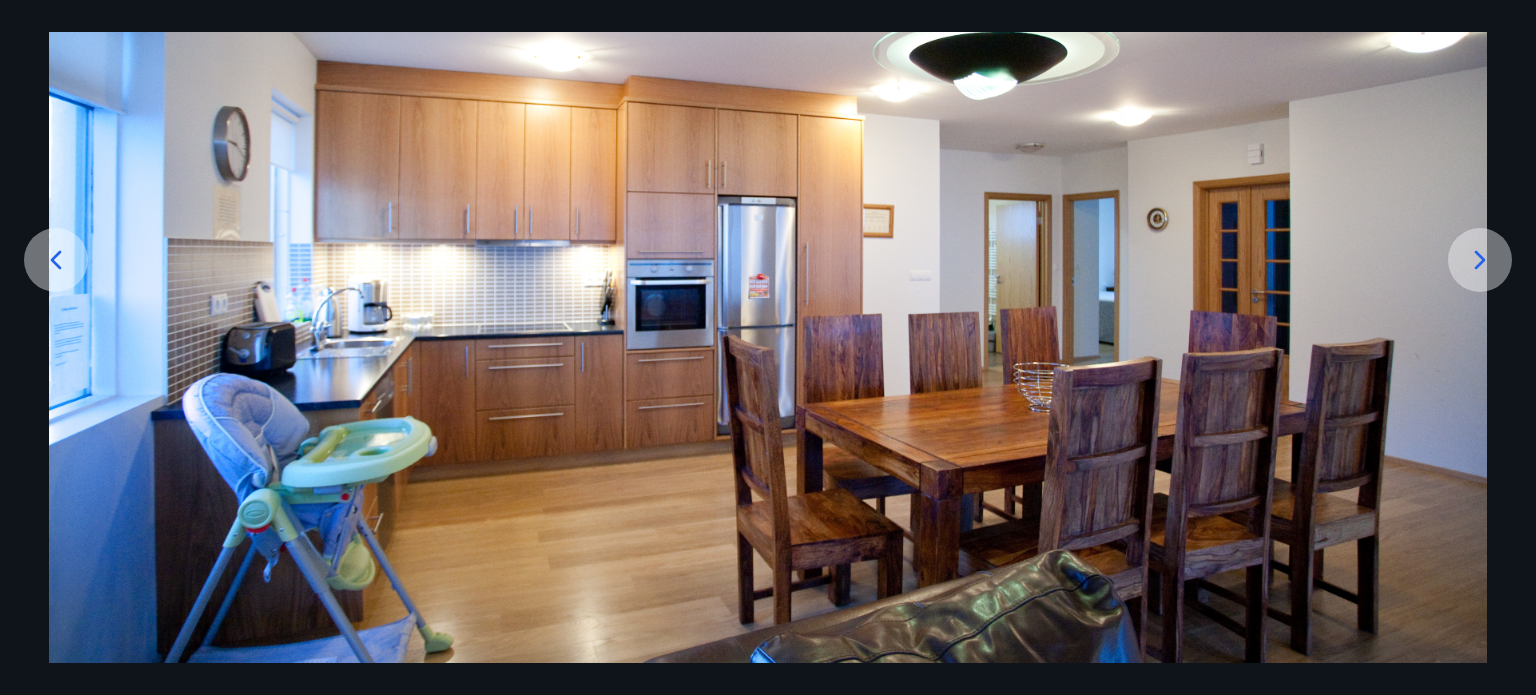 click 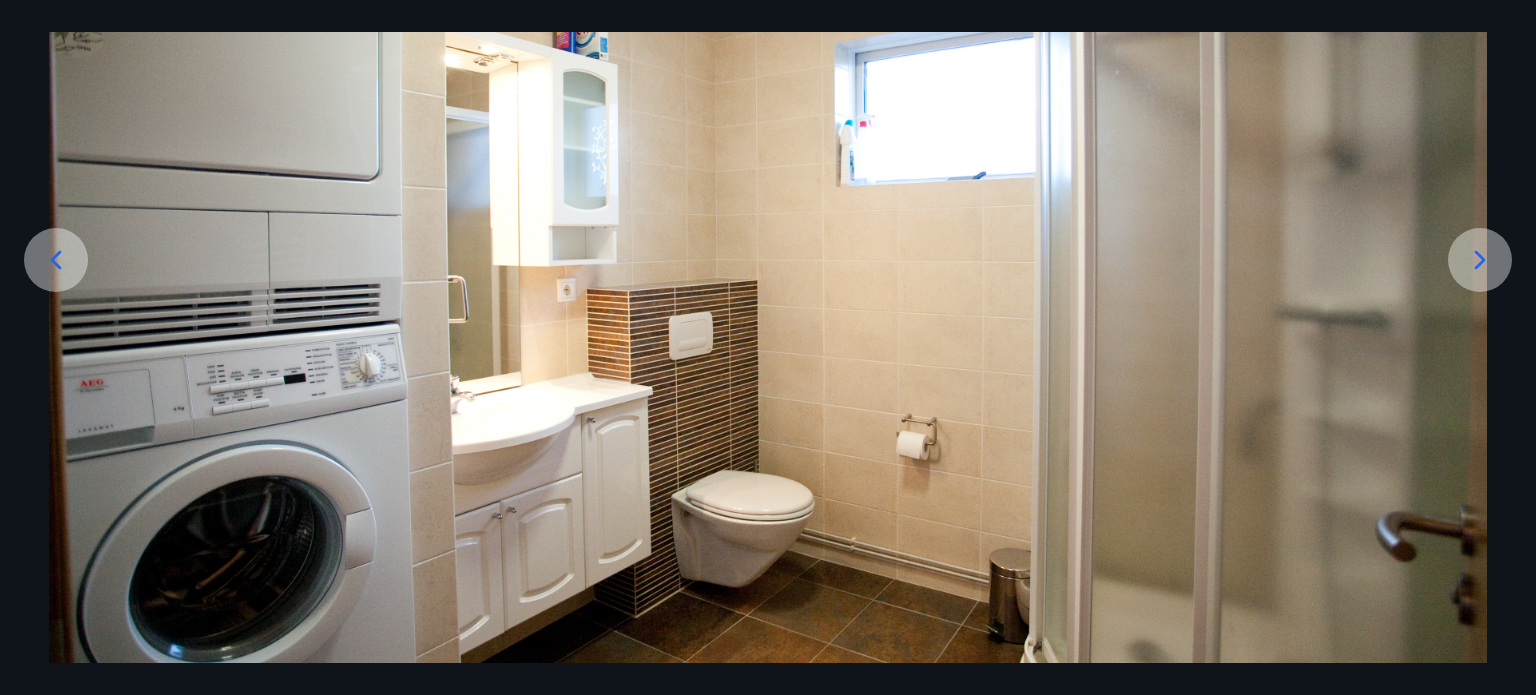 click 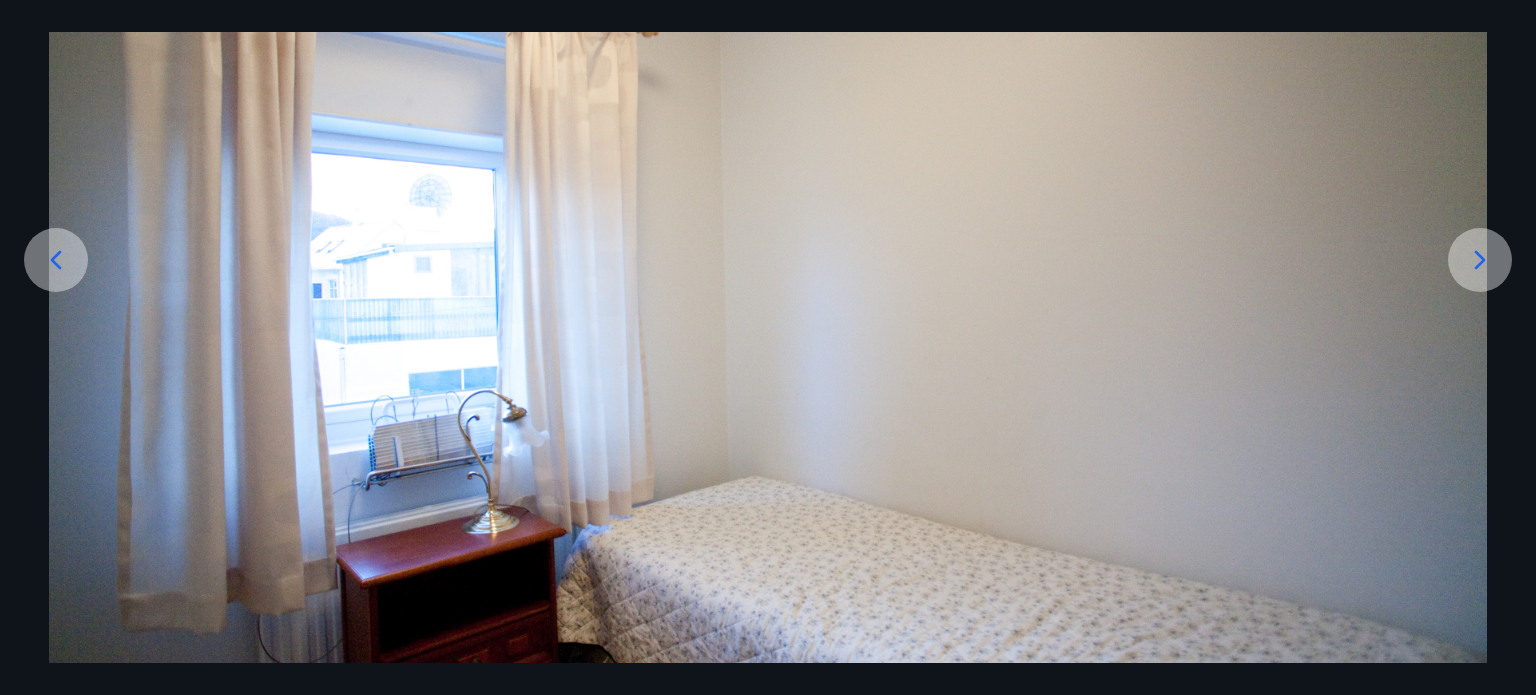 click 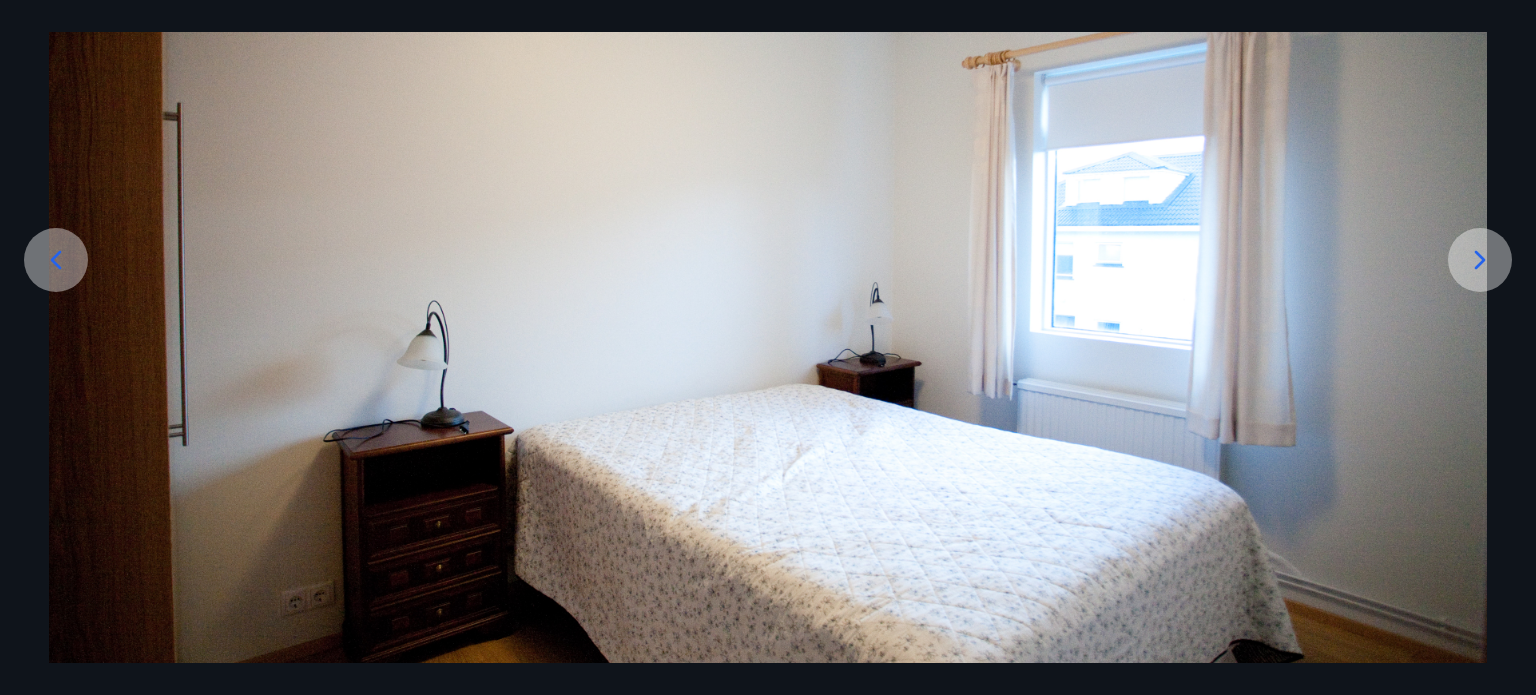click 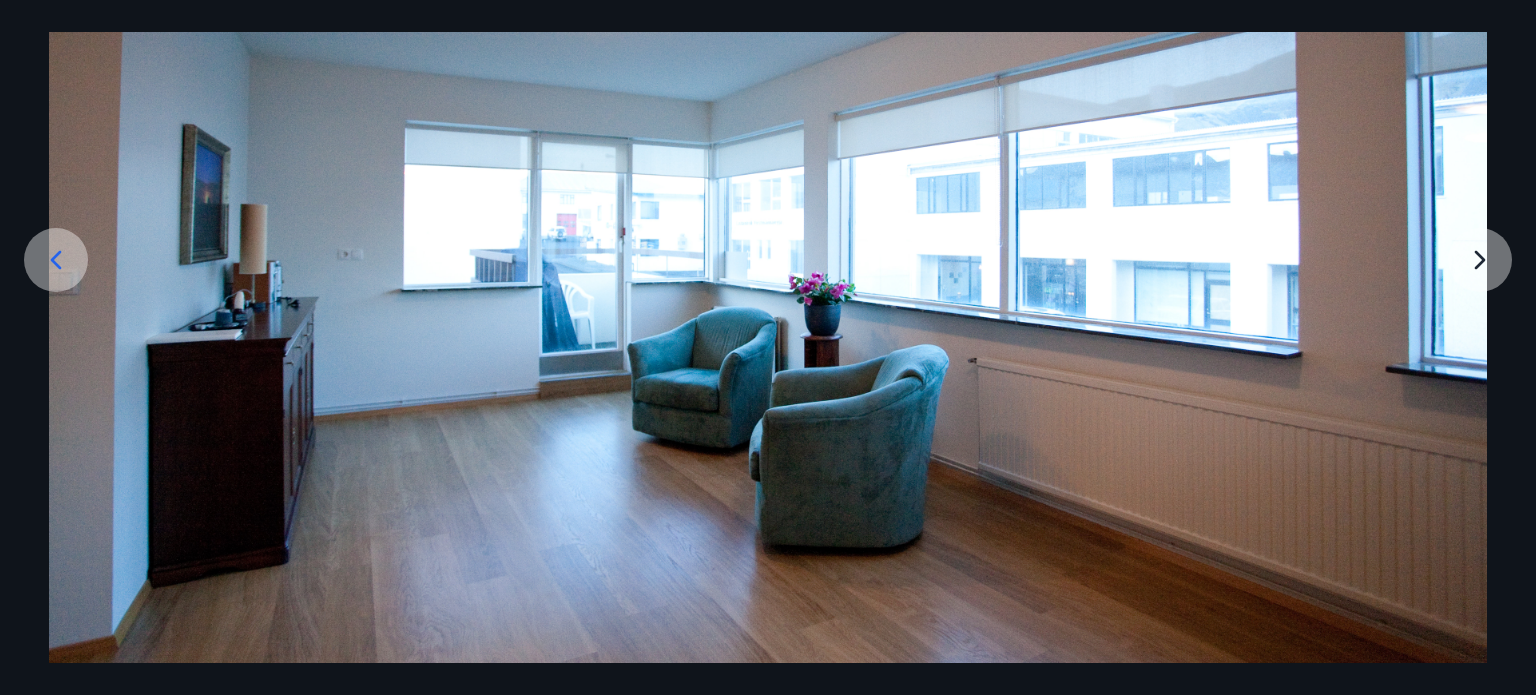 click at bounding box center (768, 311) 